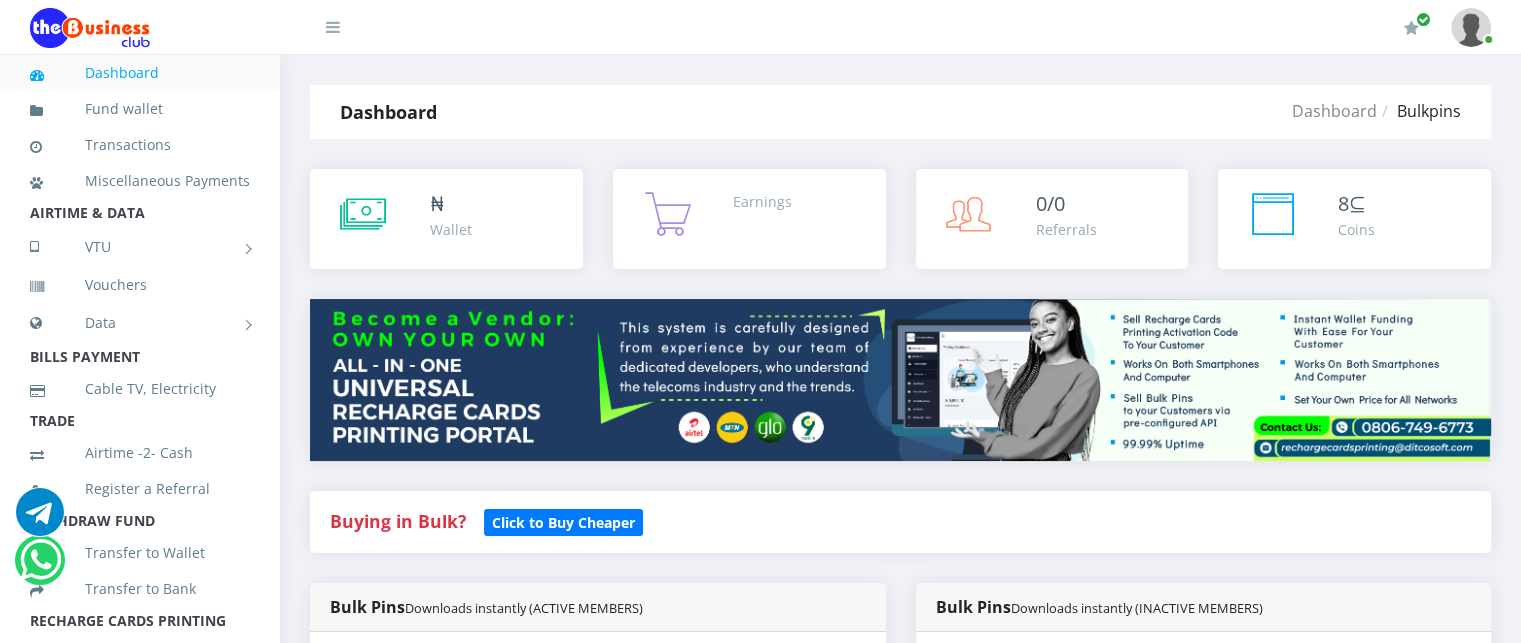 scroll, scrollTop: 0, scrollLeft: 0, axis: both 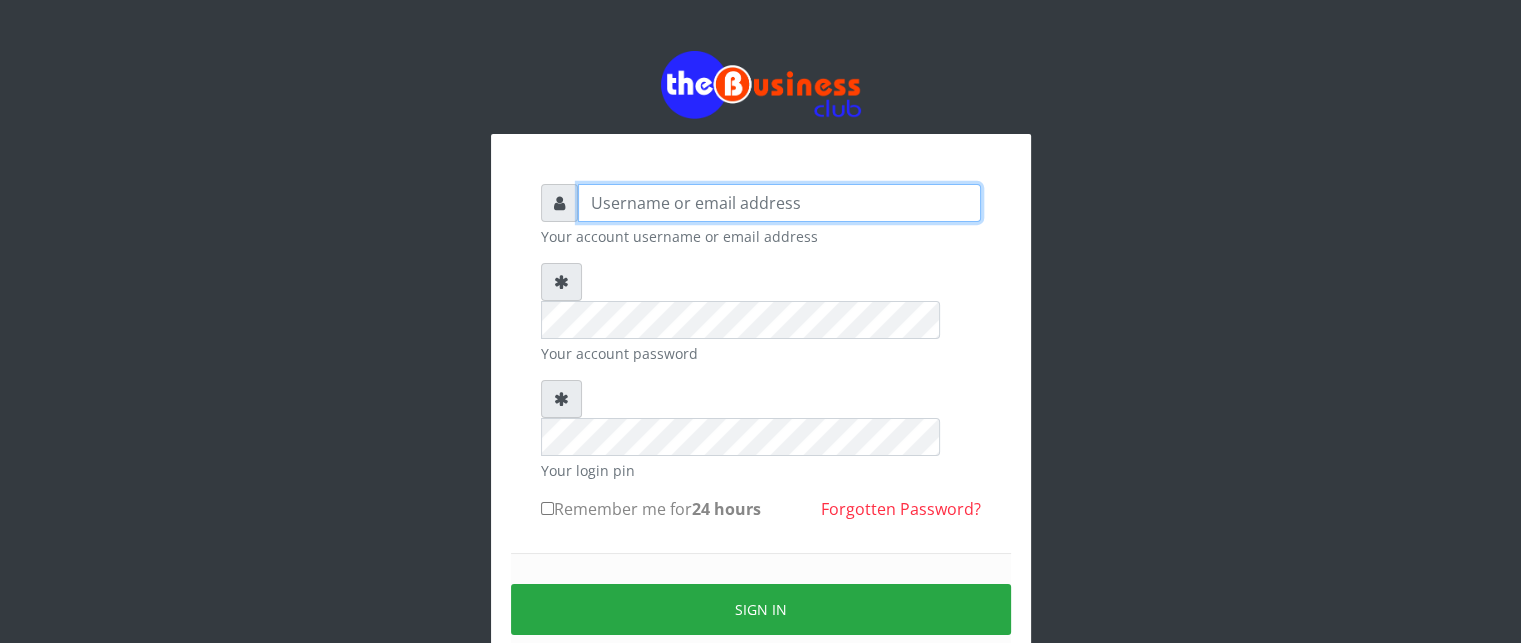 click at bounding box center (779, 203) 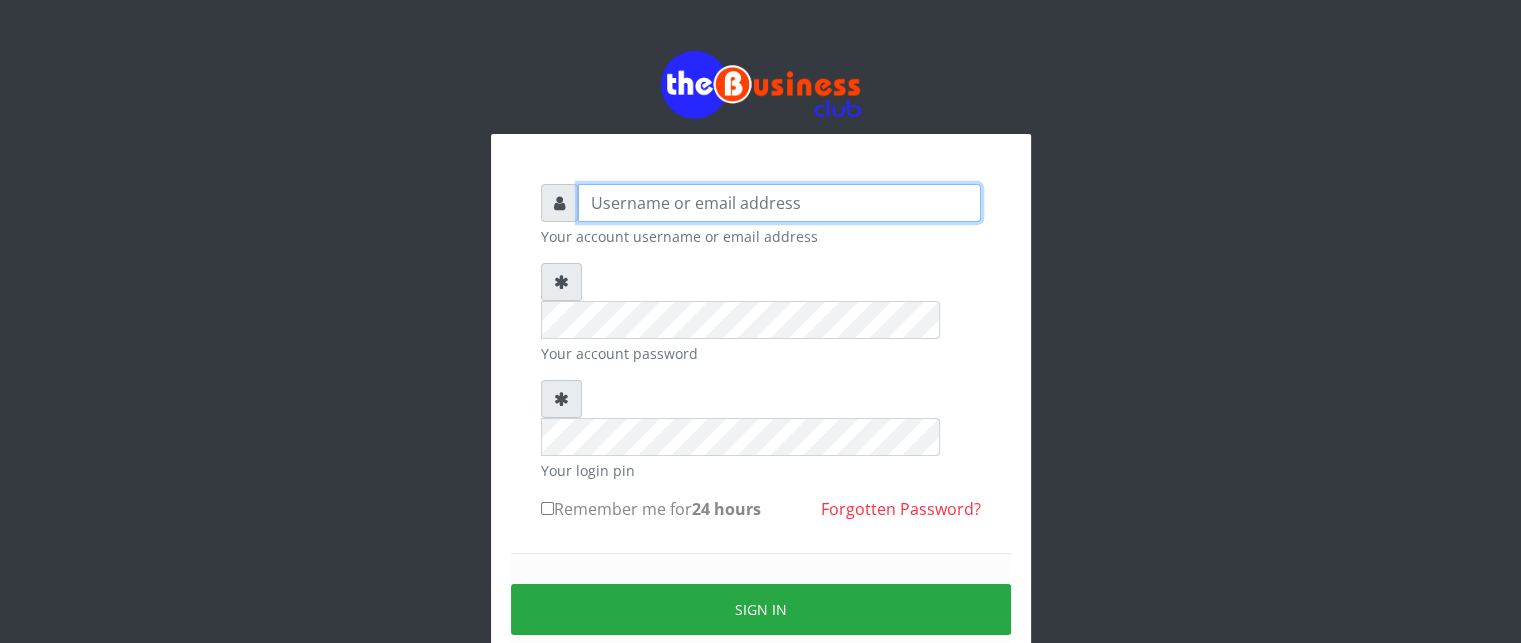 type on "videx" 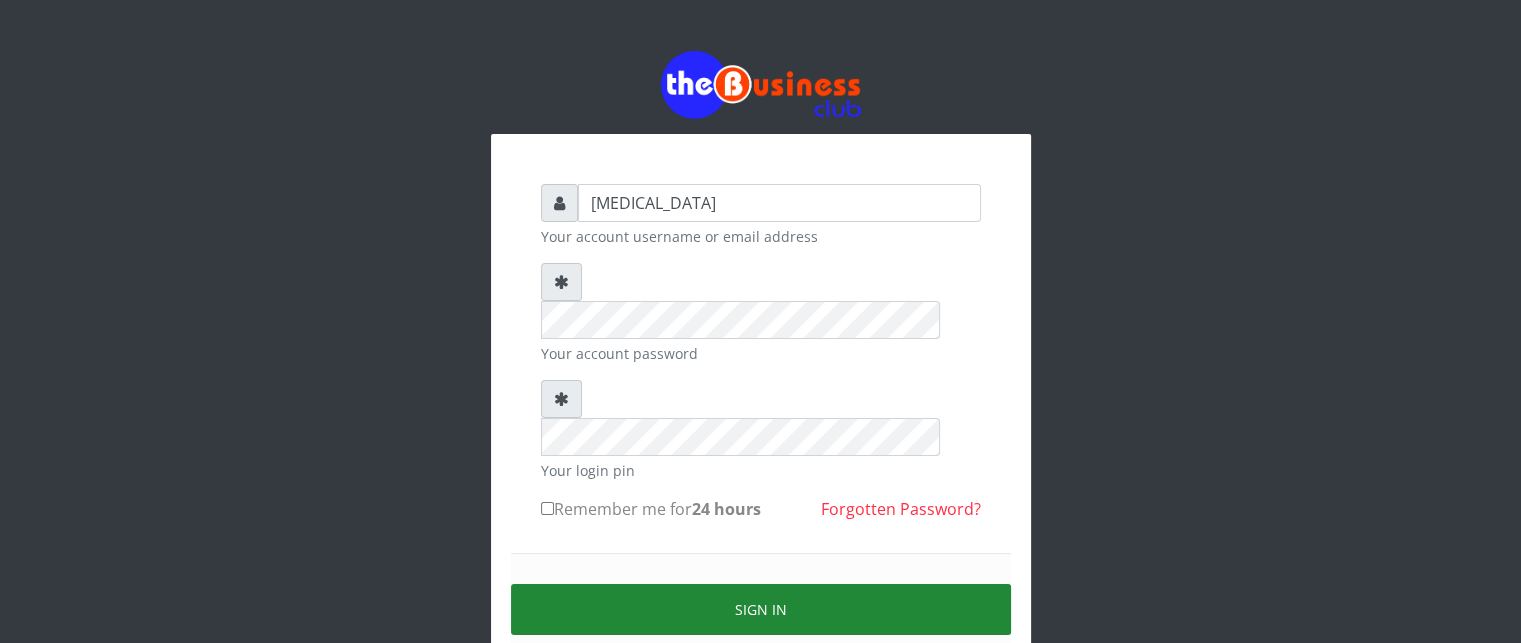 click on "Sign in" at bounding box center (761, 609) 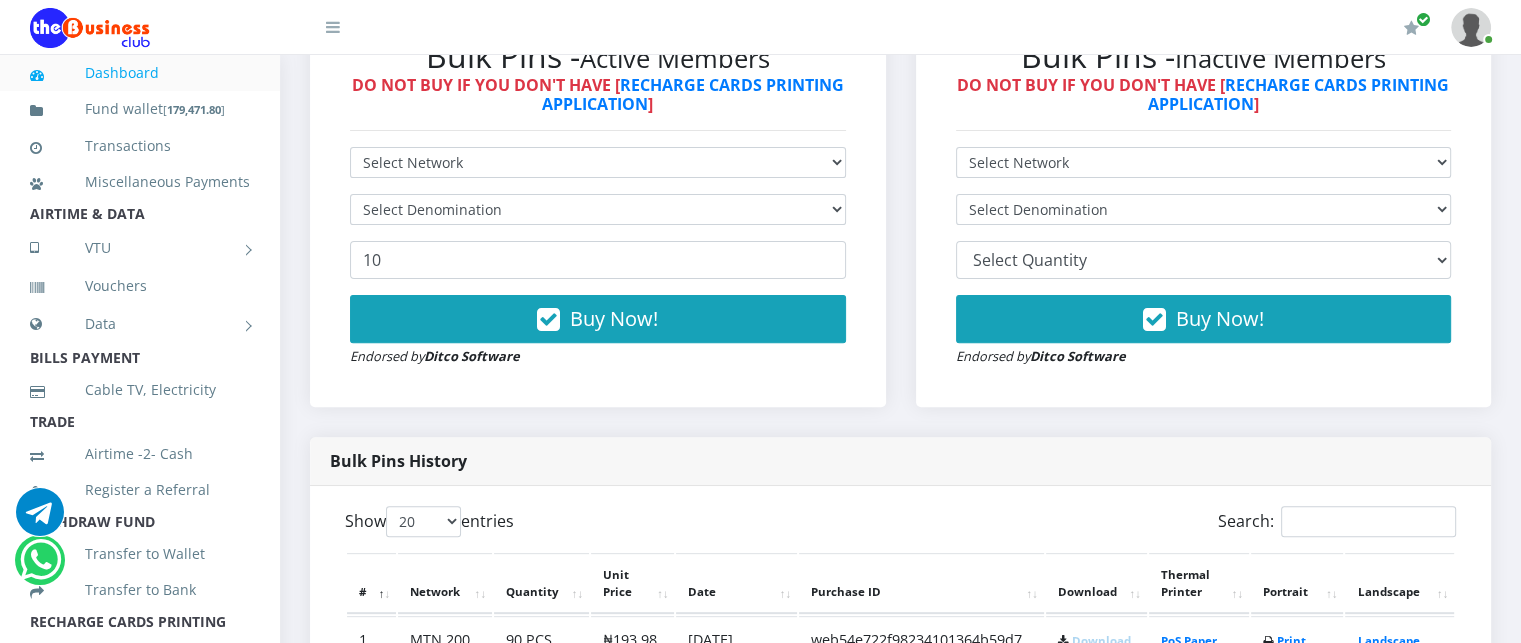 scroll, scrollTop: 636, scrollLeft: 0, axis: vertical 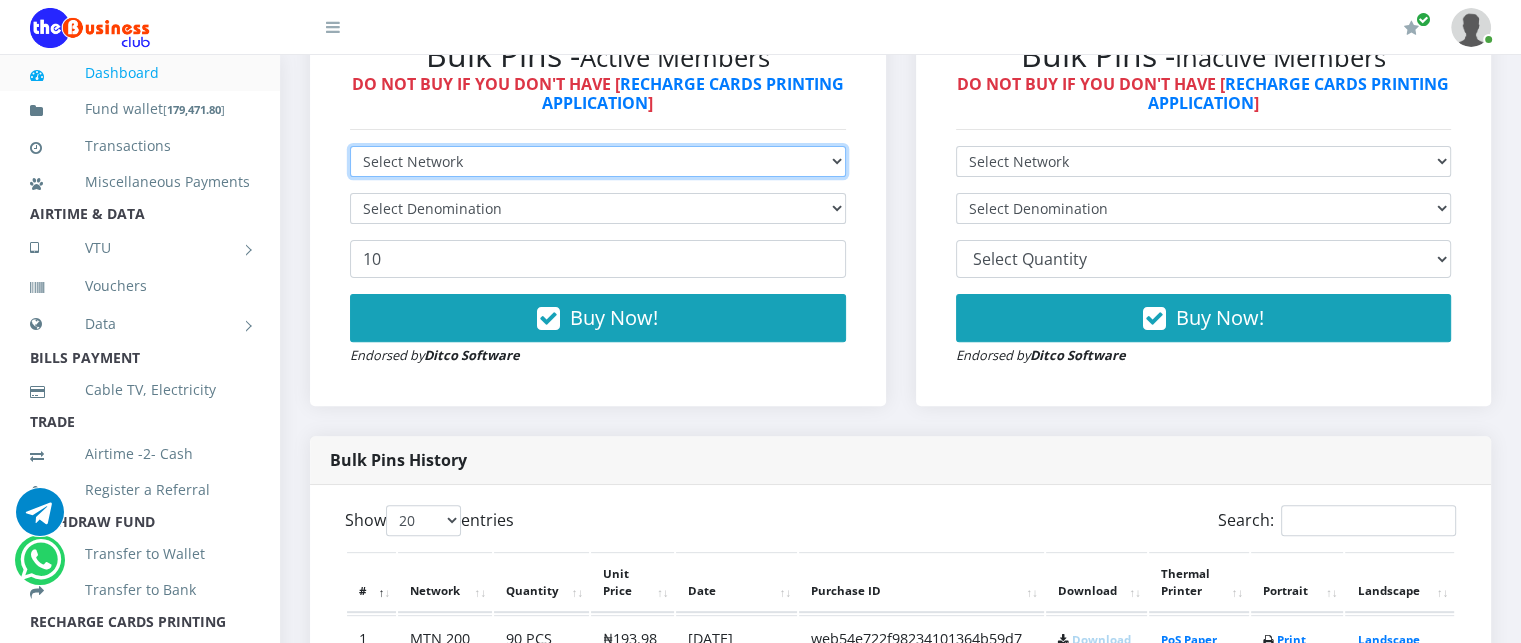 click on "Select Network
MTN
Globacom
9Mobile
Airtel" at bounding box center [598, 161] 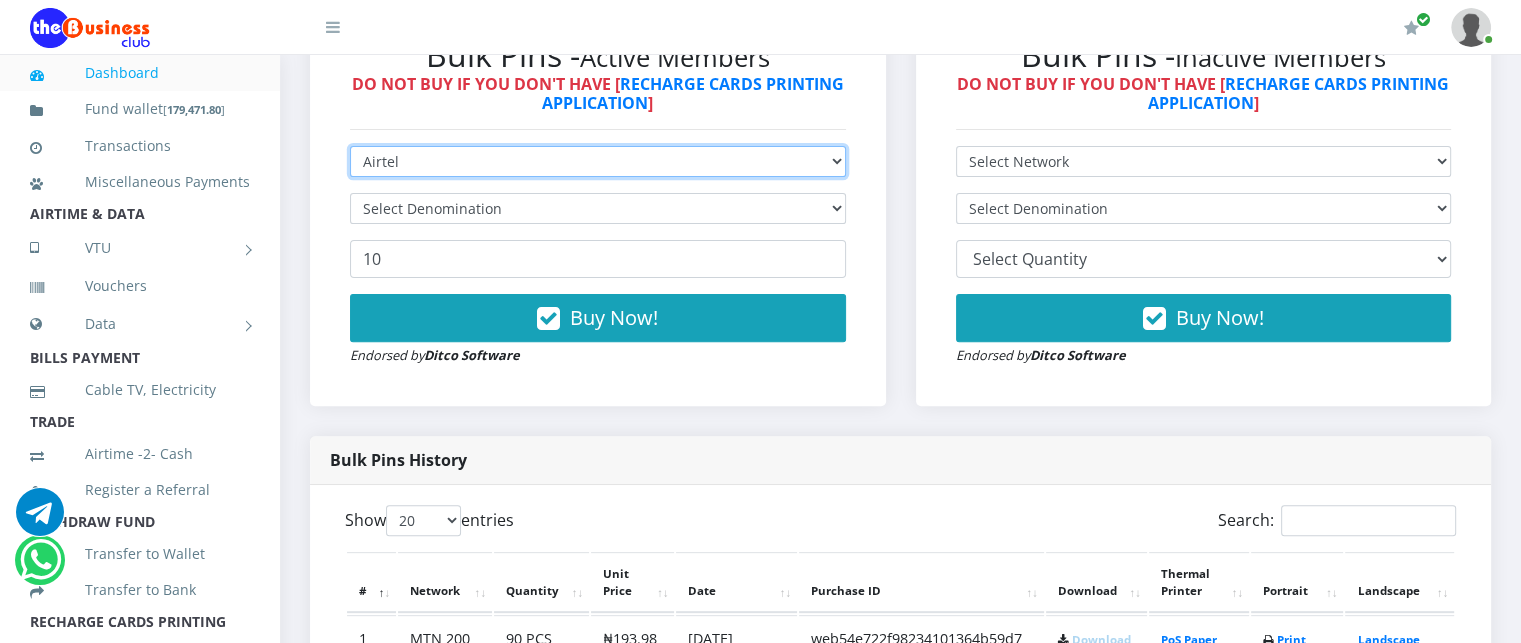 click on "Select Network
MTN
Globacom
9Mobile
Airtel" at bounding box center (598, 161) 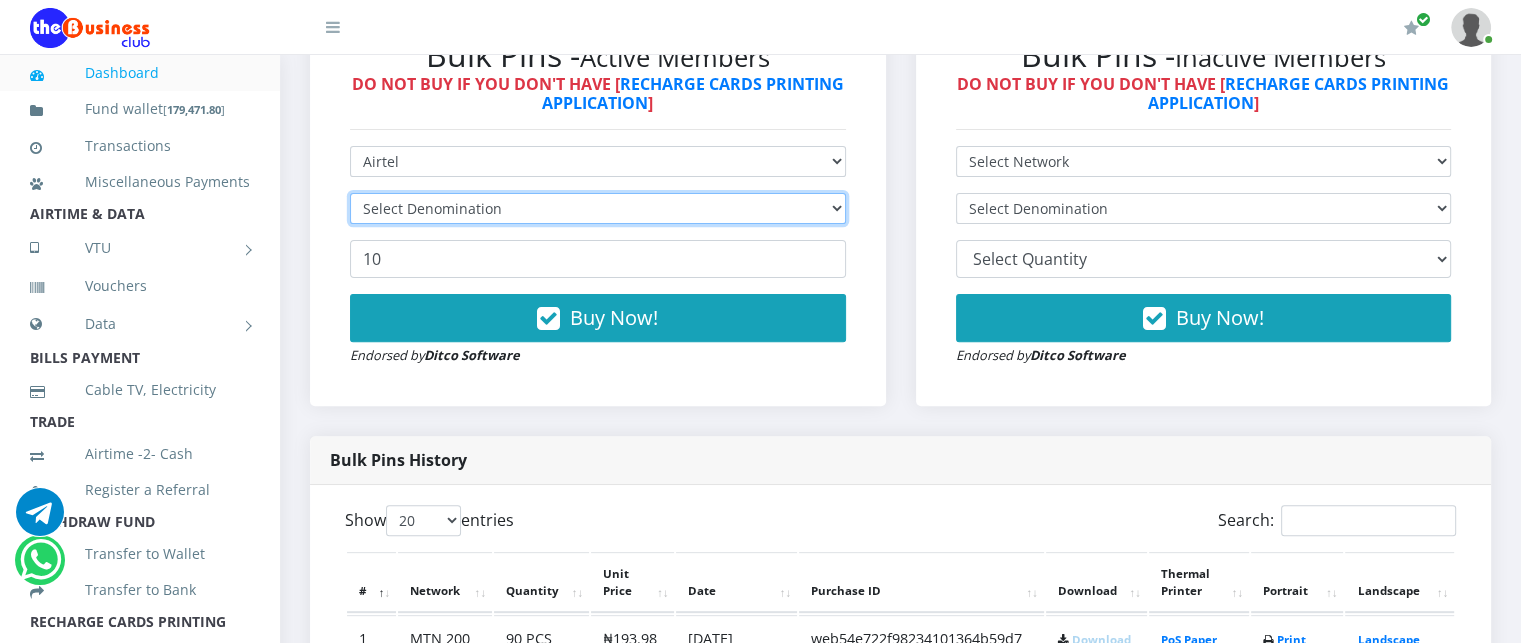 click on "Select Denomination" at bounding box center [598, 208] 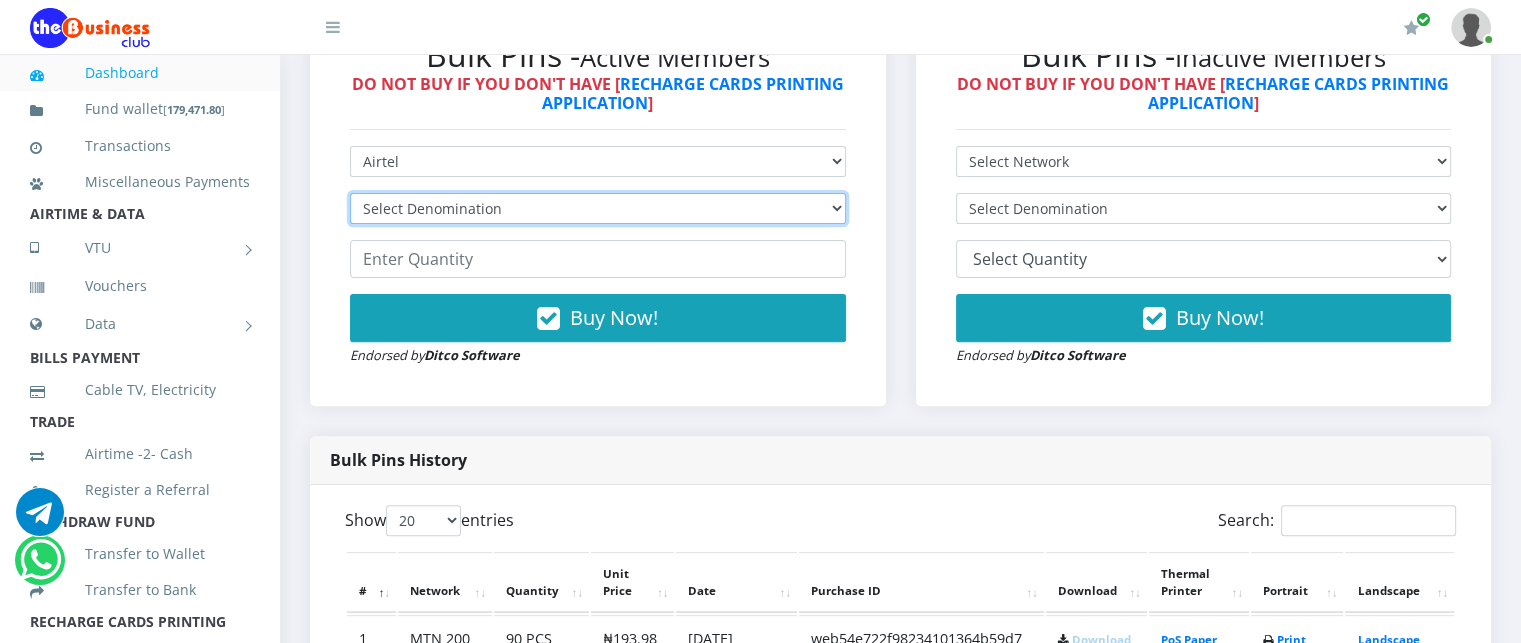 select on "96.38-100" 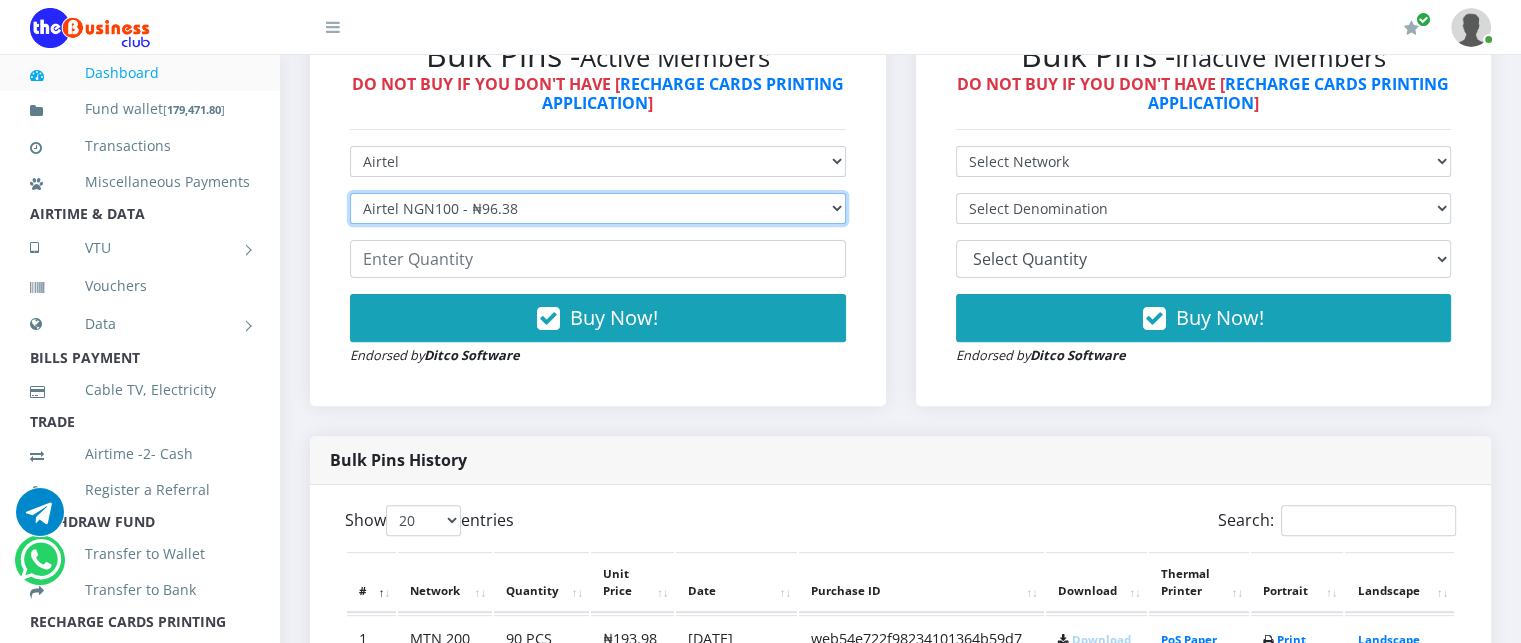 click on "Select Denomination Airtel NGN100 - ₦96.38 Airtel NGN200 - ₦192.76 Airtel NGN500 - ₦481.90 Airtel NGN1000 - ₦963.80" at bounding box center (598, 208) 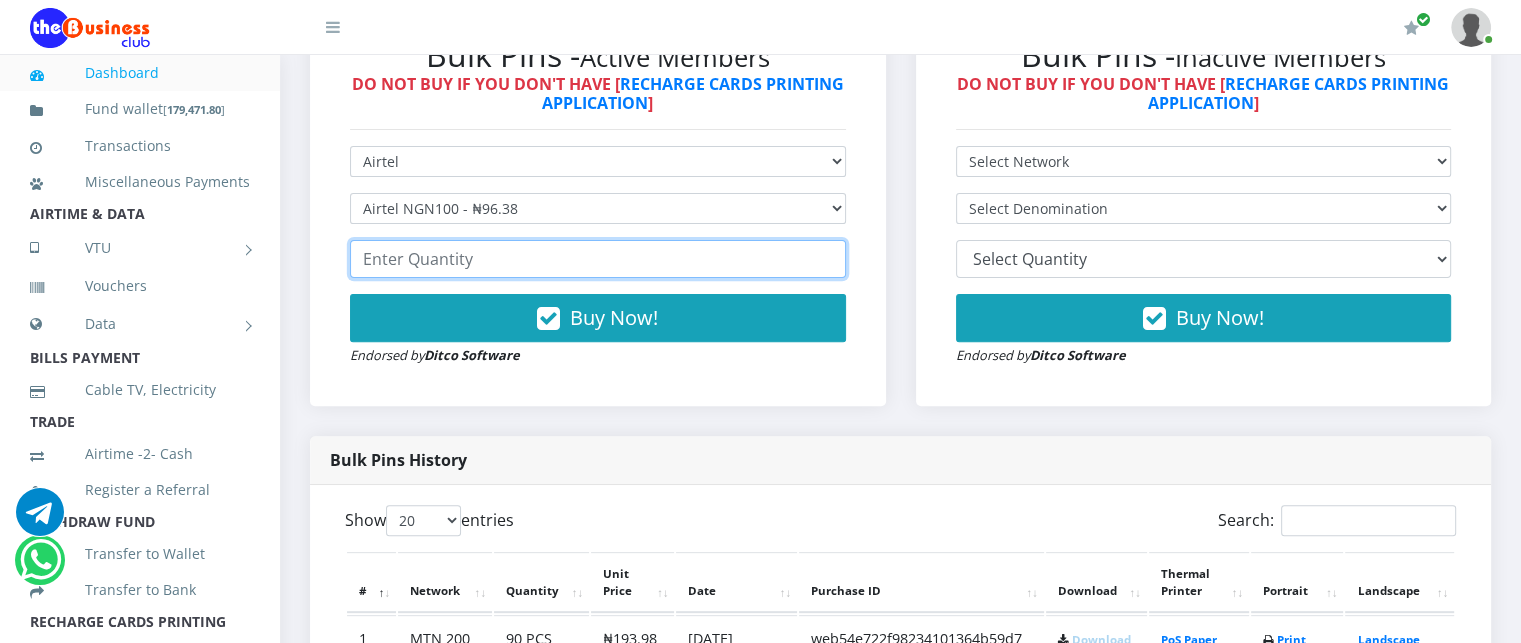 click at bounding box center [598, 259] 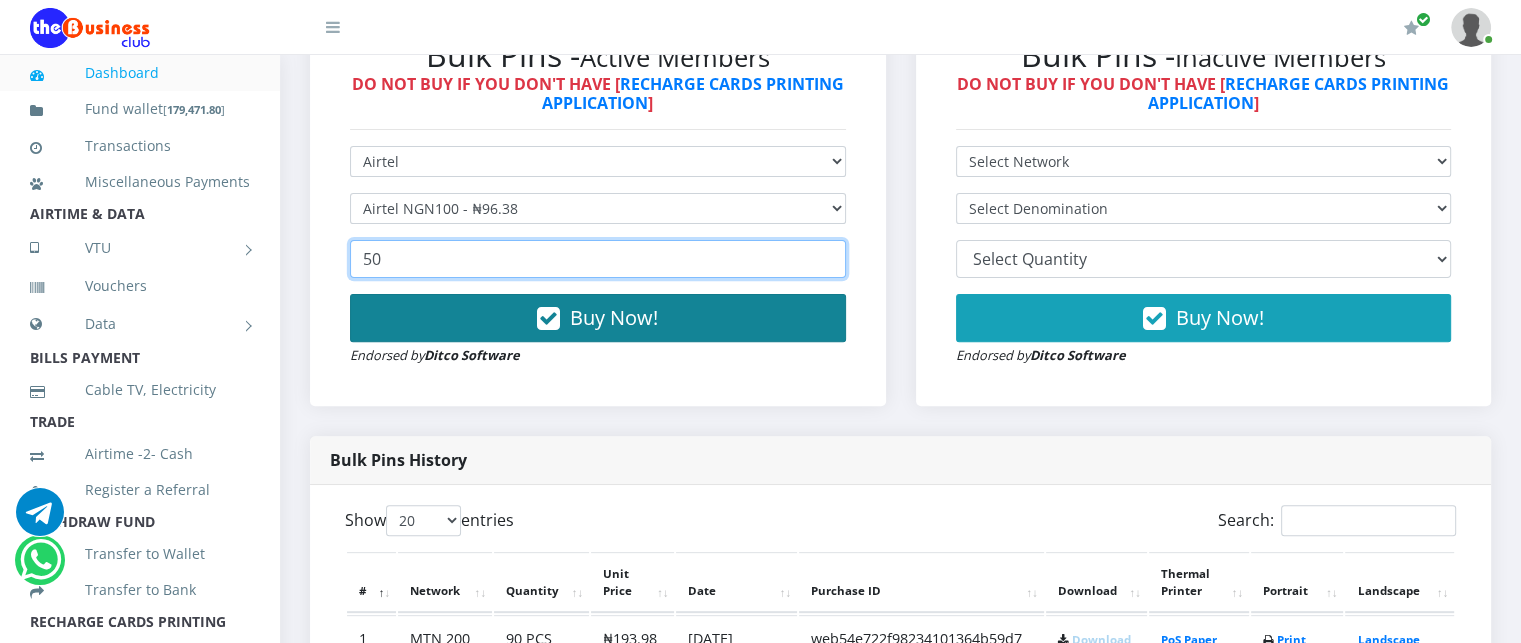 type on "50" 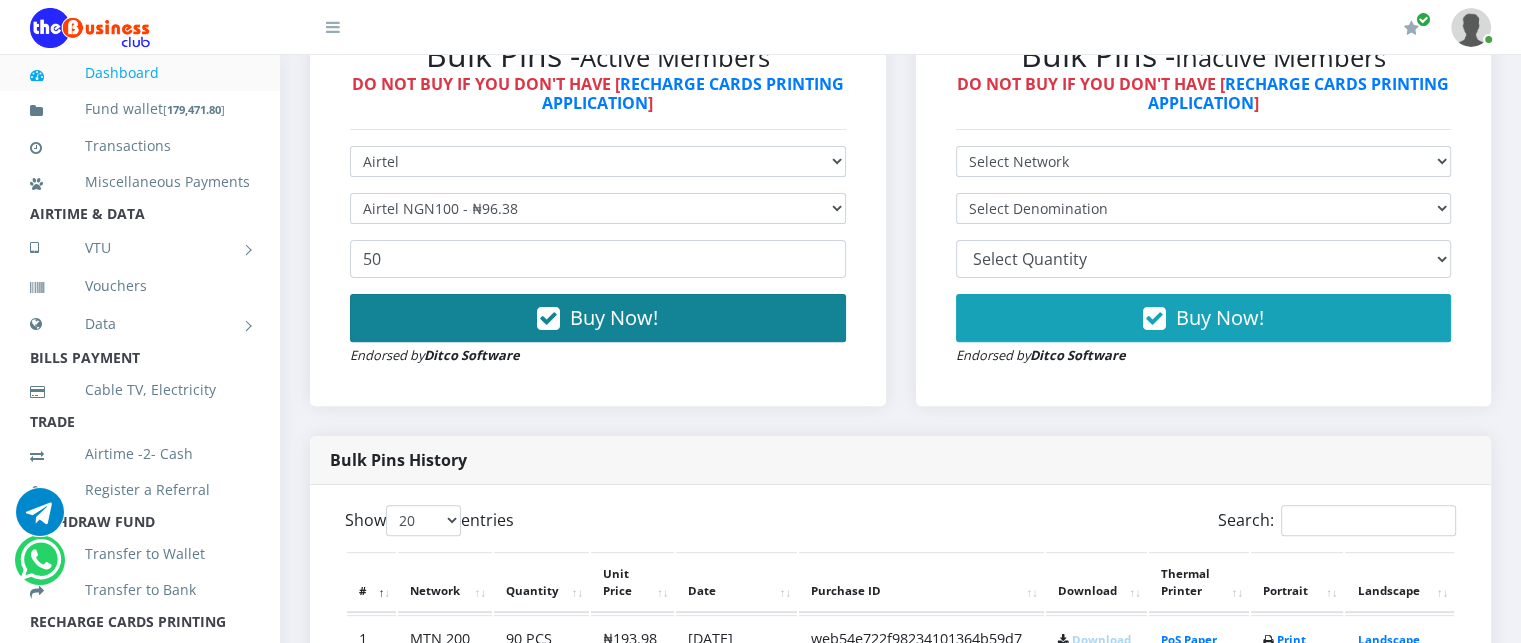 click at bounding box center (548, 319) 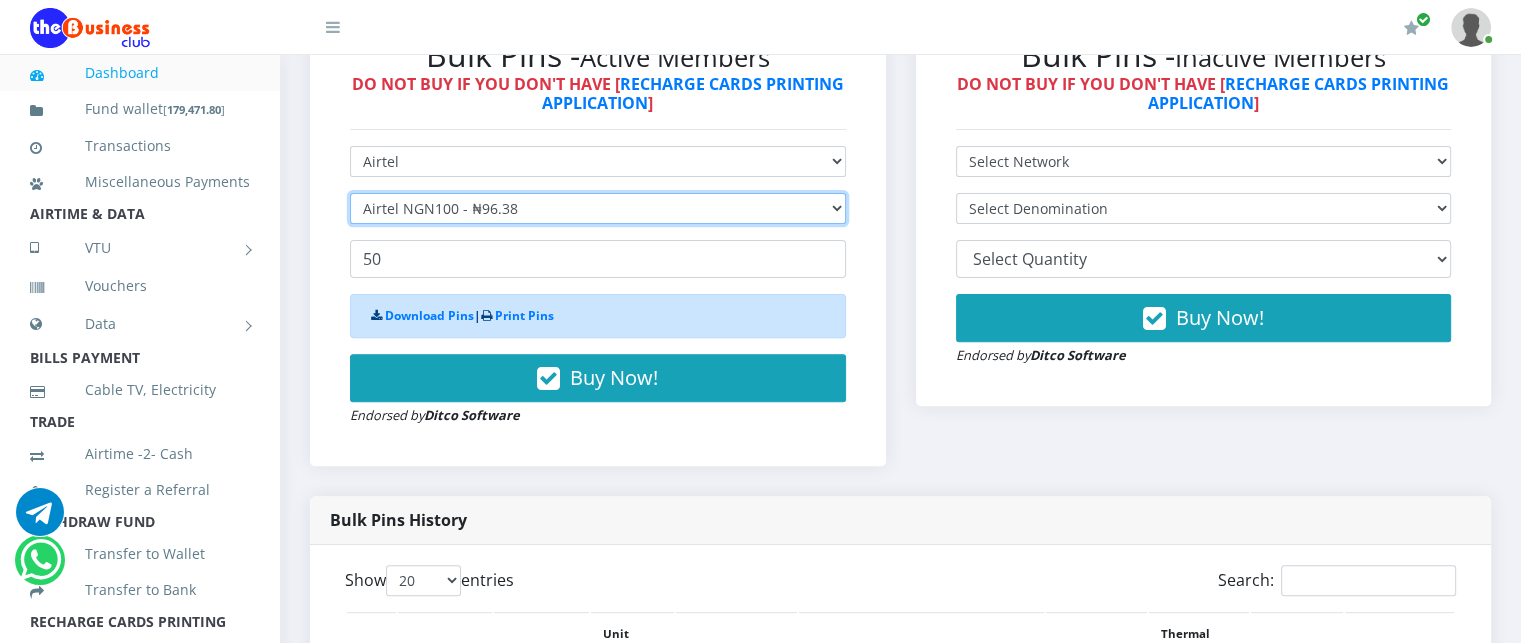 click on "Select Denomination Airtel NGN100 - ₦96.38 Airtel NGN200 - ₦192.76 Airtel NGN500 - ₦481.90 Airtel NGN1000 - ₦963.80" at bounding box center [598, 208] 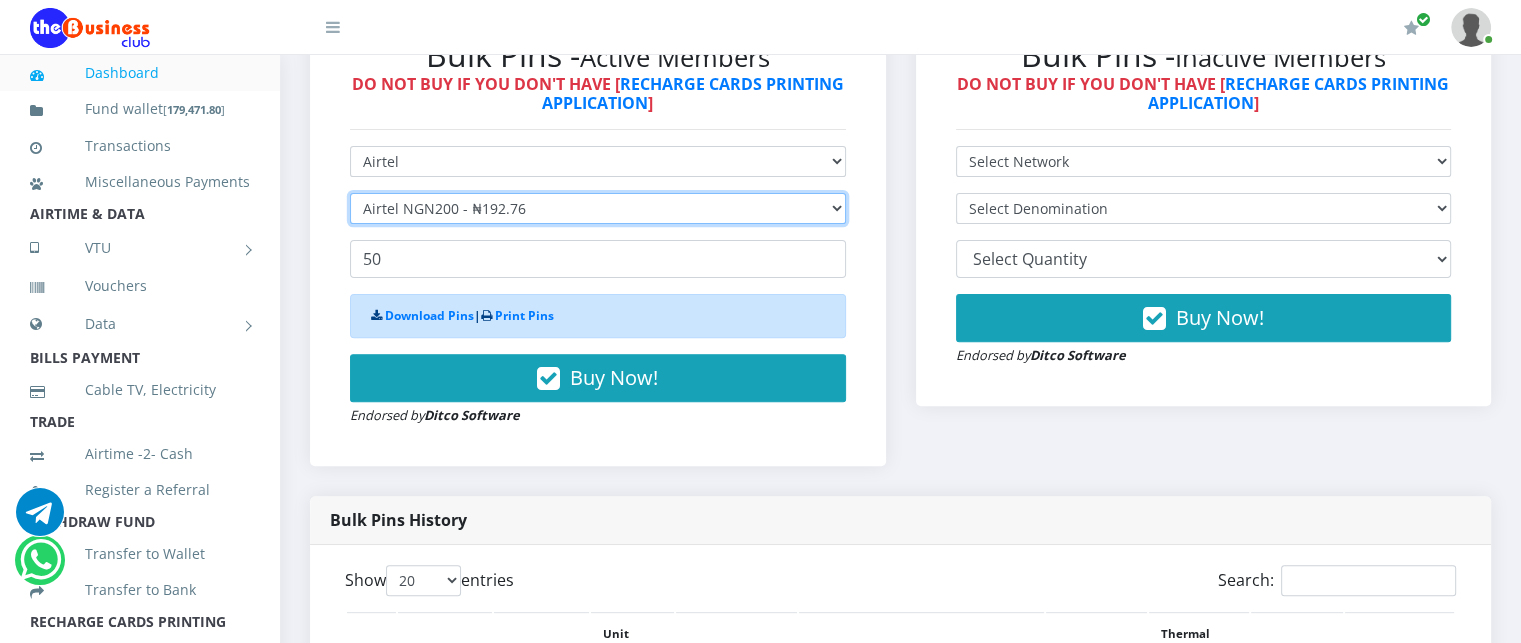 click on "Select Denomination Airtel NGN100 - ₦96.38 Airtel NGN200 - ₦192.76 Airtel NGN500 - ₦481.90 Airtel NGN1000 - ₦963.80" at bounding box center (598, 208) 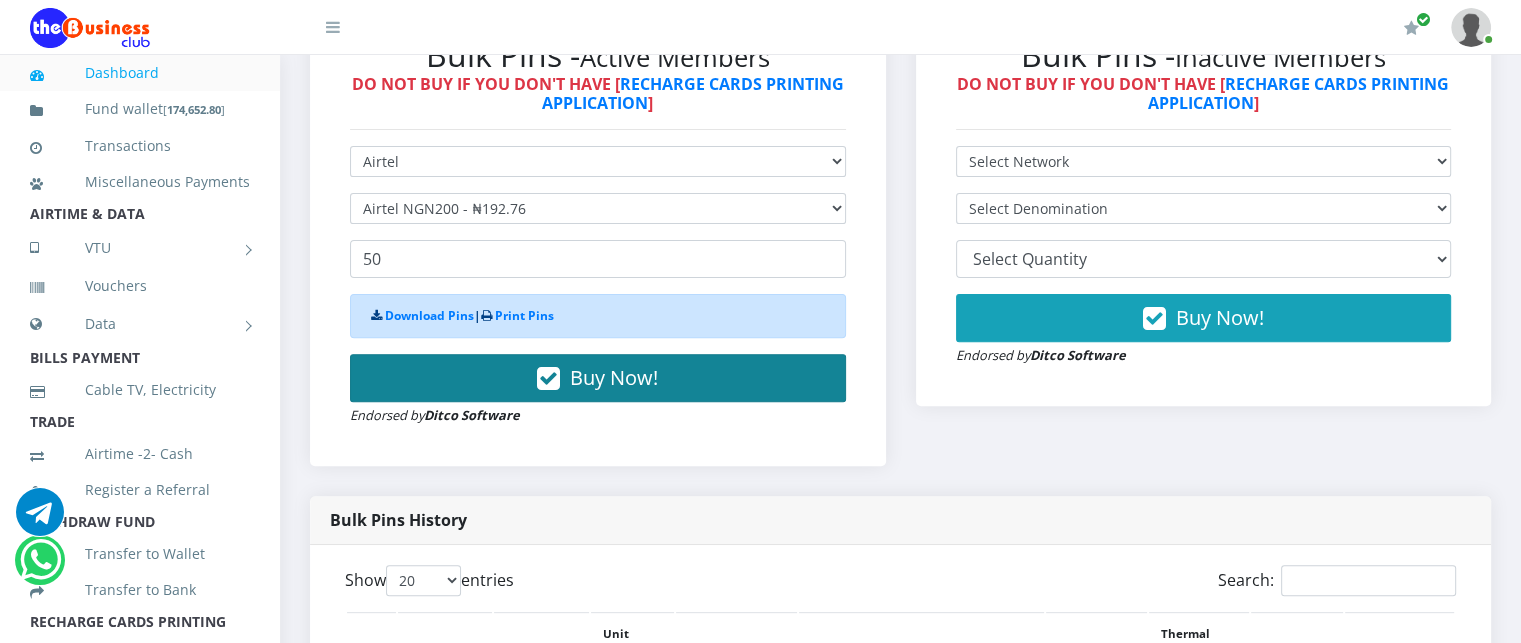 click on "Buy Now!" at bounding box center [598, 378] 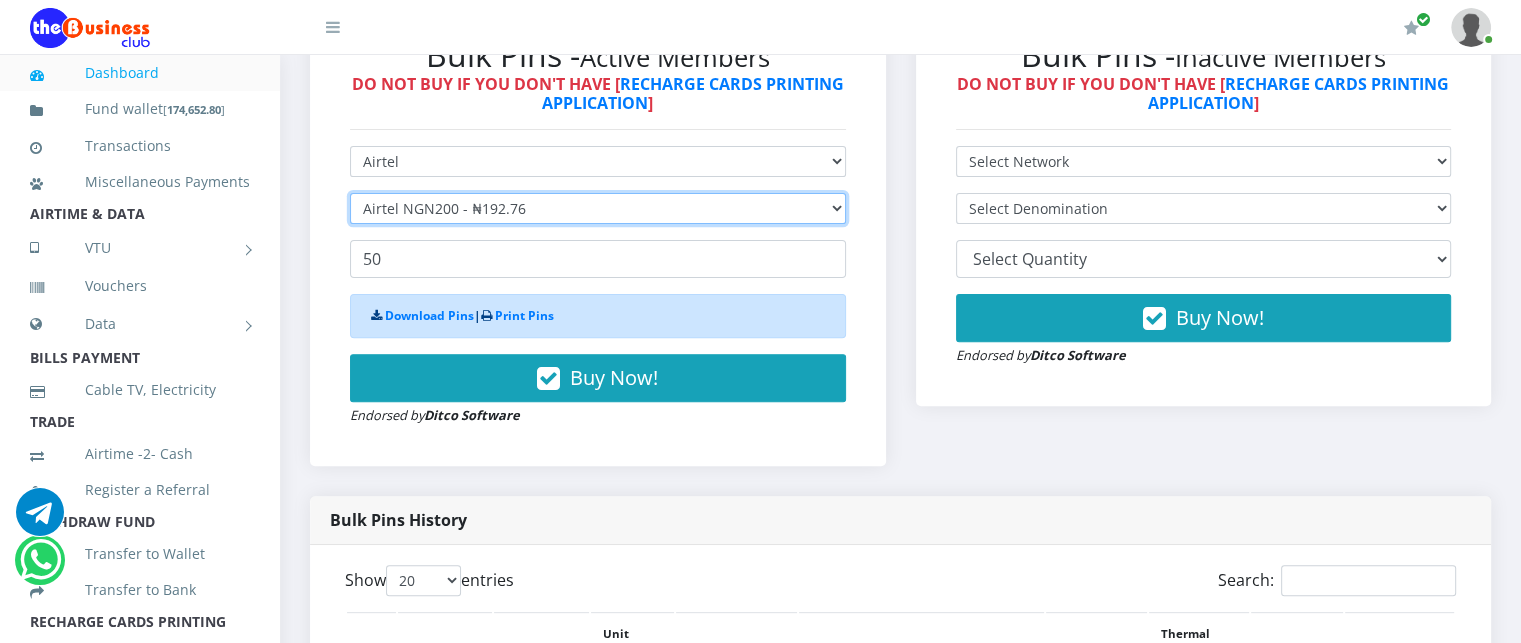 click on "Select Denomination Airtel NGN100 - ₦96.38 Airtel NGN200 - ₦192.76 Airtel NGN500 - ₦481.90 Airtel NGN1000 - ₦963.80" at bounding box center [598, 208] 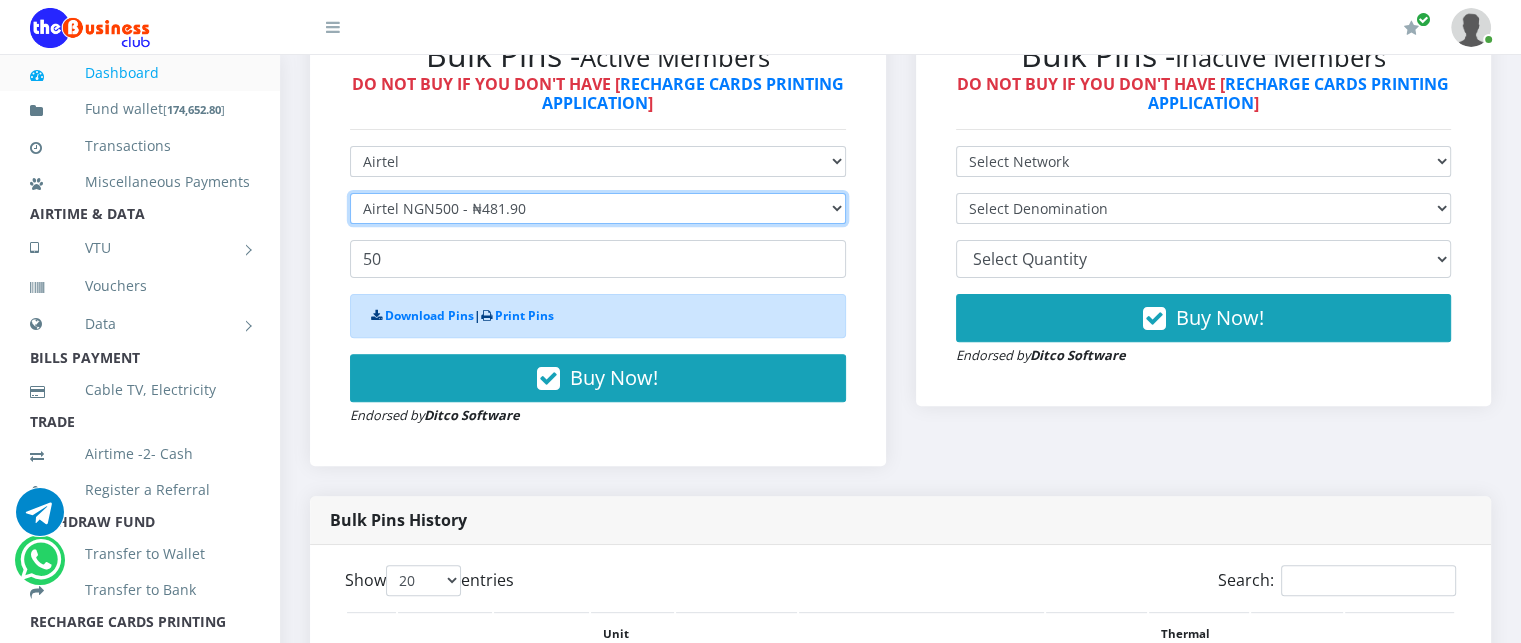 click on "Select Denomination Airtel NGN100 - ₦96.38 Airtel NGN200 - ₦192.76 Airtel NGN500 - ₦481.90 Airtel NGN1000 - ₦963.80" at bounding box center (598, 208) 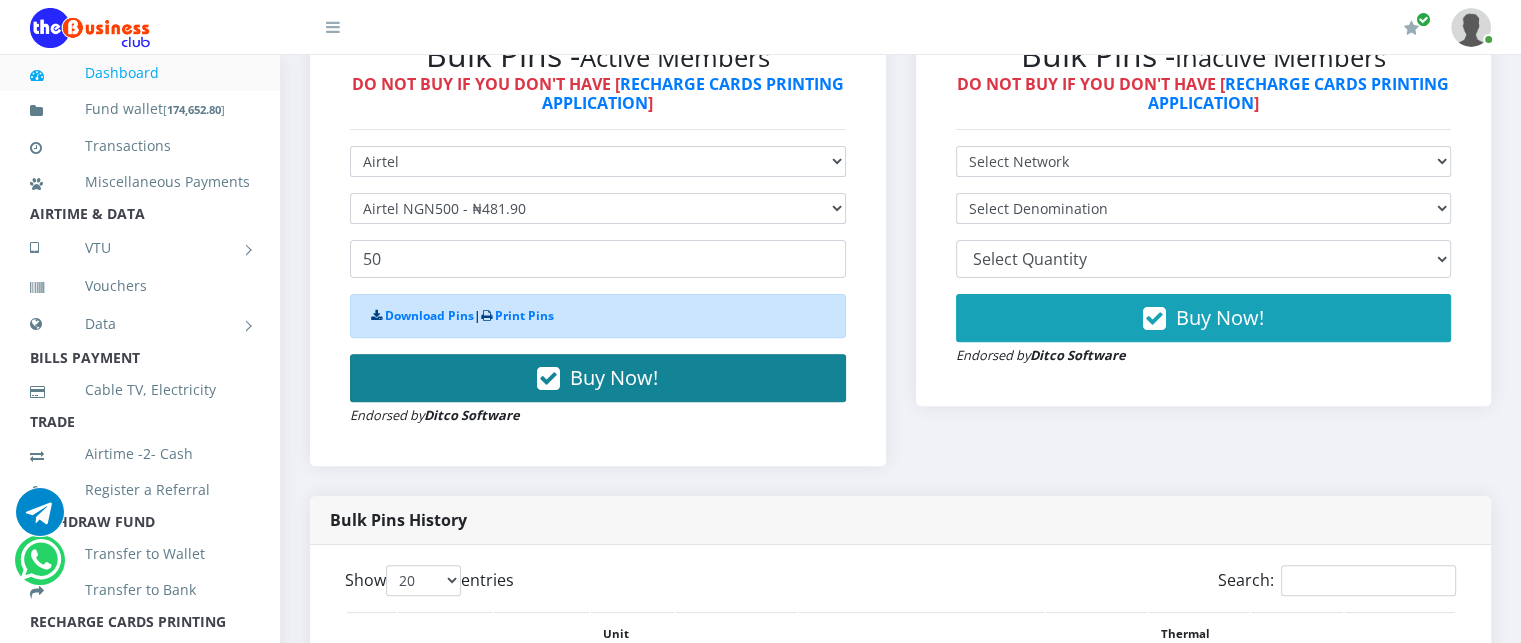 click on "Buy Now!" at bounding box center (598, 378) 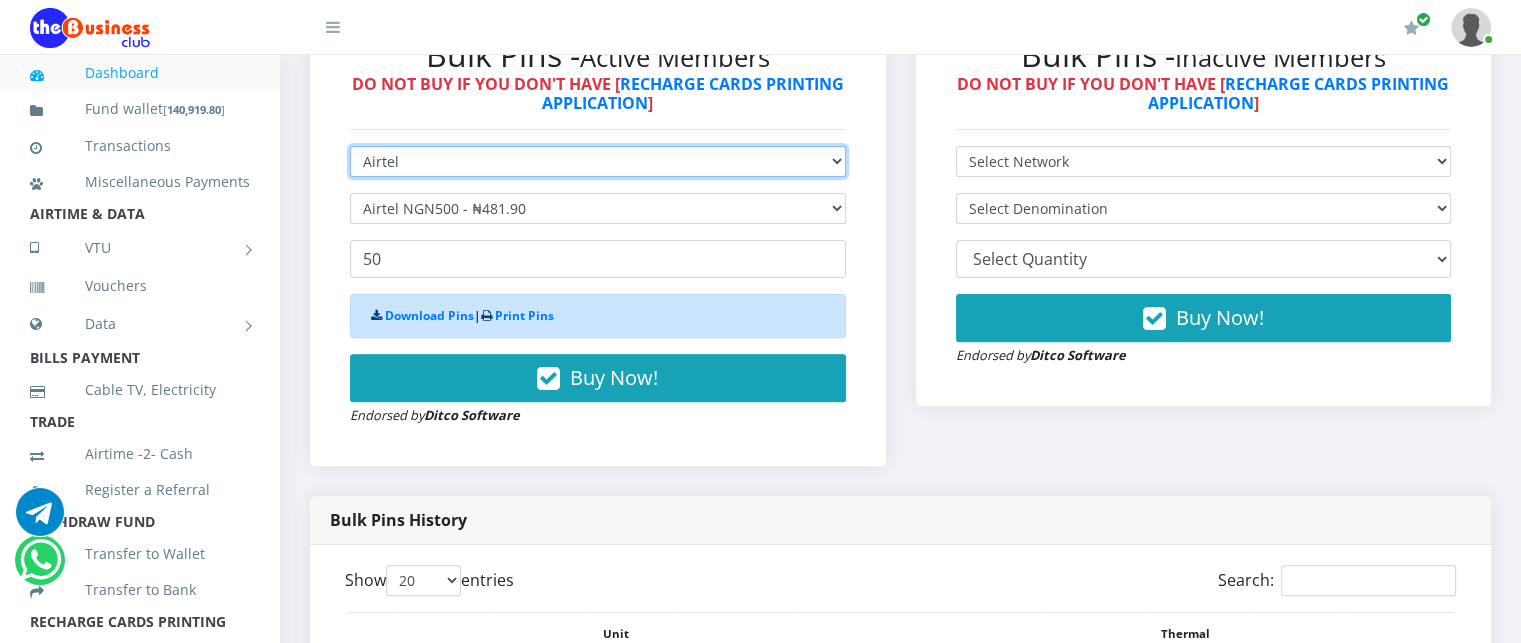 click on "Select Network
MTN
Globacom
9Mobile
Airtel" at bounding box center (598, 161) 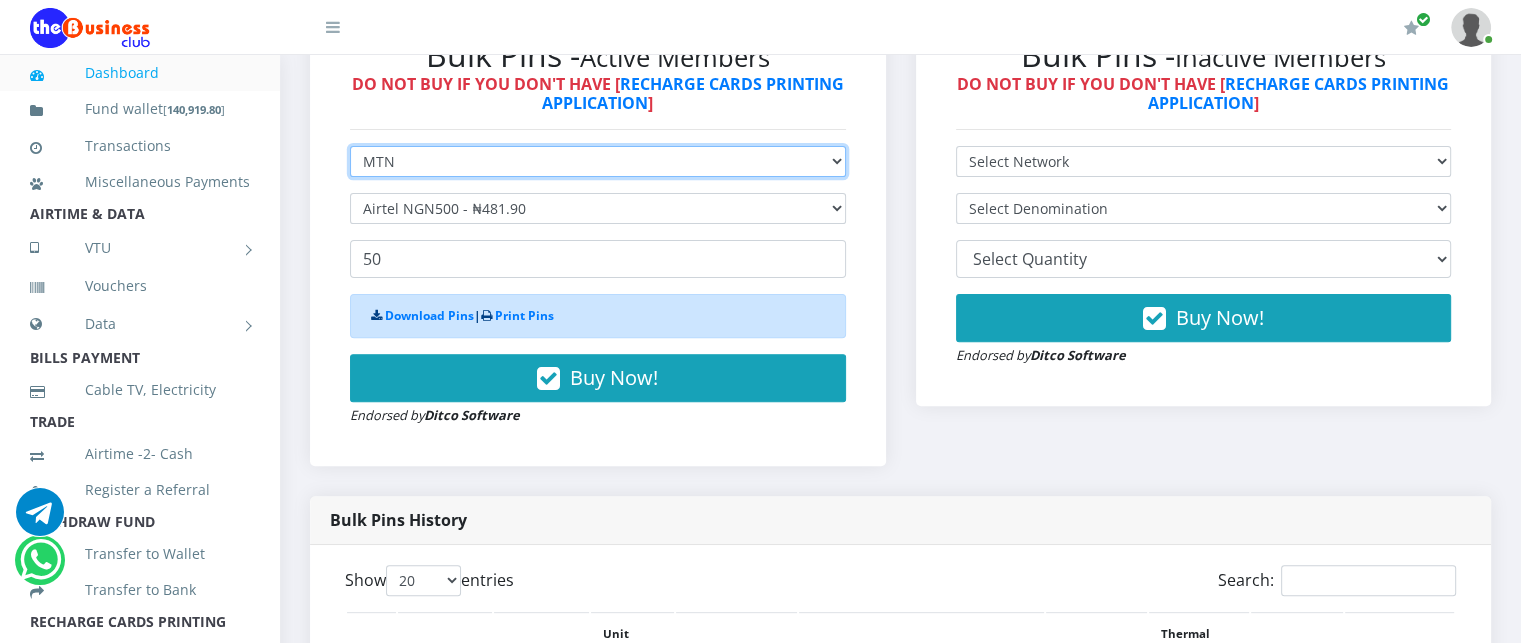 click on "Select Network
MTN
Globacom
9Mobile
Airtel" at bounding box center (598, 161) 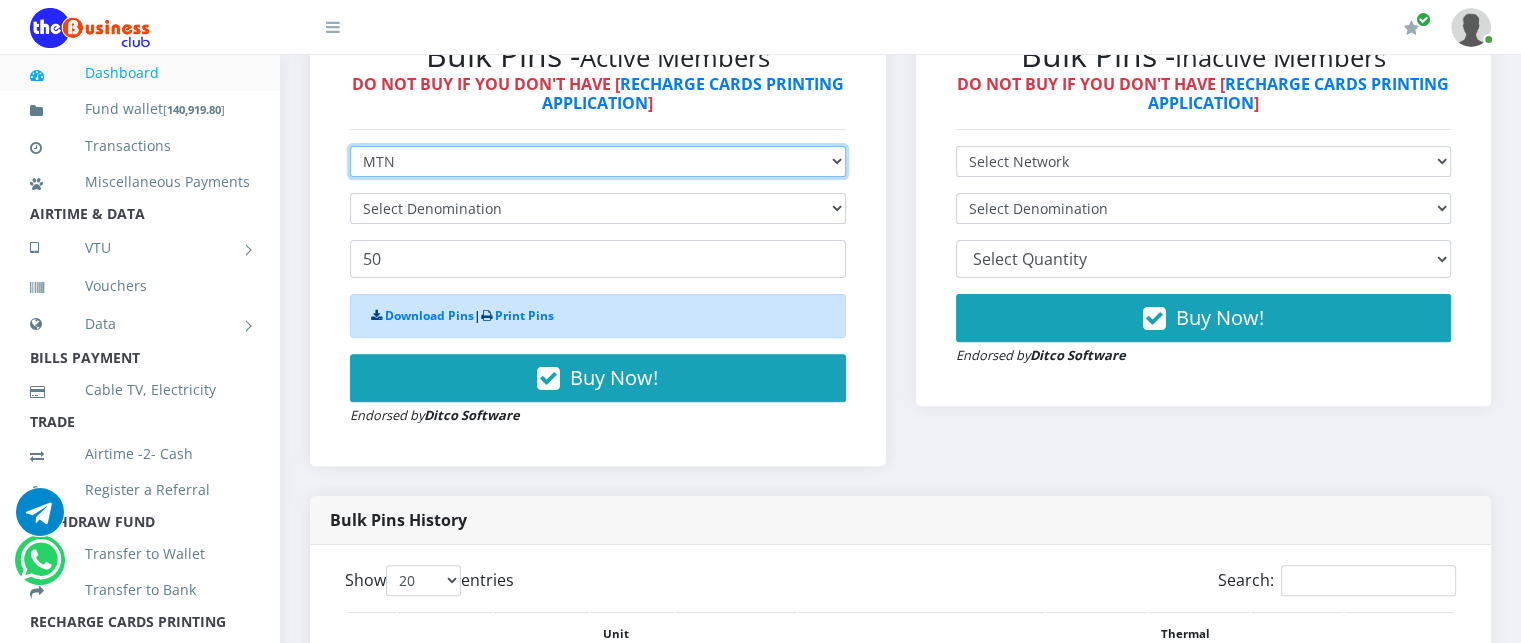 type 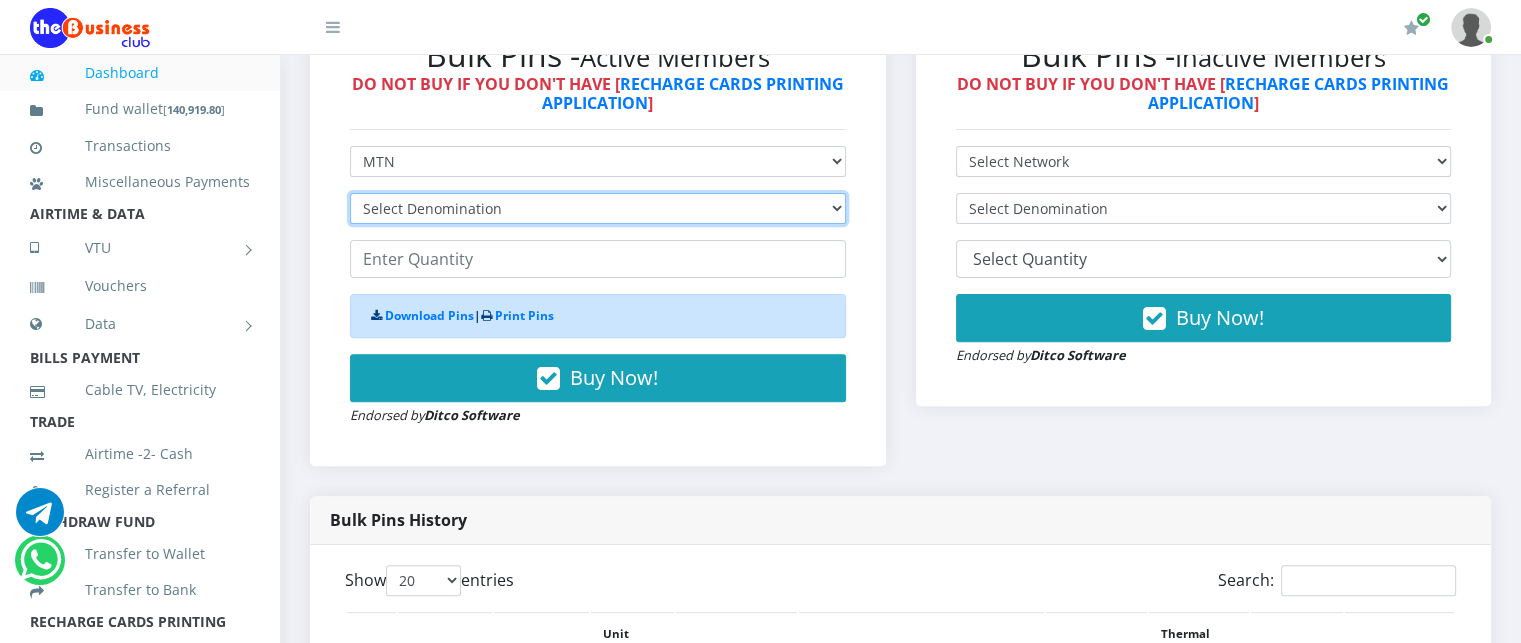 click on "Select Denomination MTN NGN100 - ₦96.99 MTN NGN200 - ₦193.98 MTN NGN400 - ₦387.96 MTN NGN500 - ₦484.95 MTN NGN1000 - ₦969.90 MTN NGN1500 - ₦1,454.85" at bounding box center [598, 208] 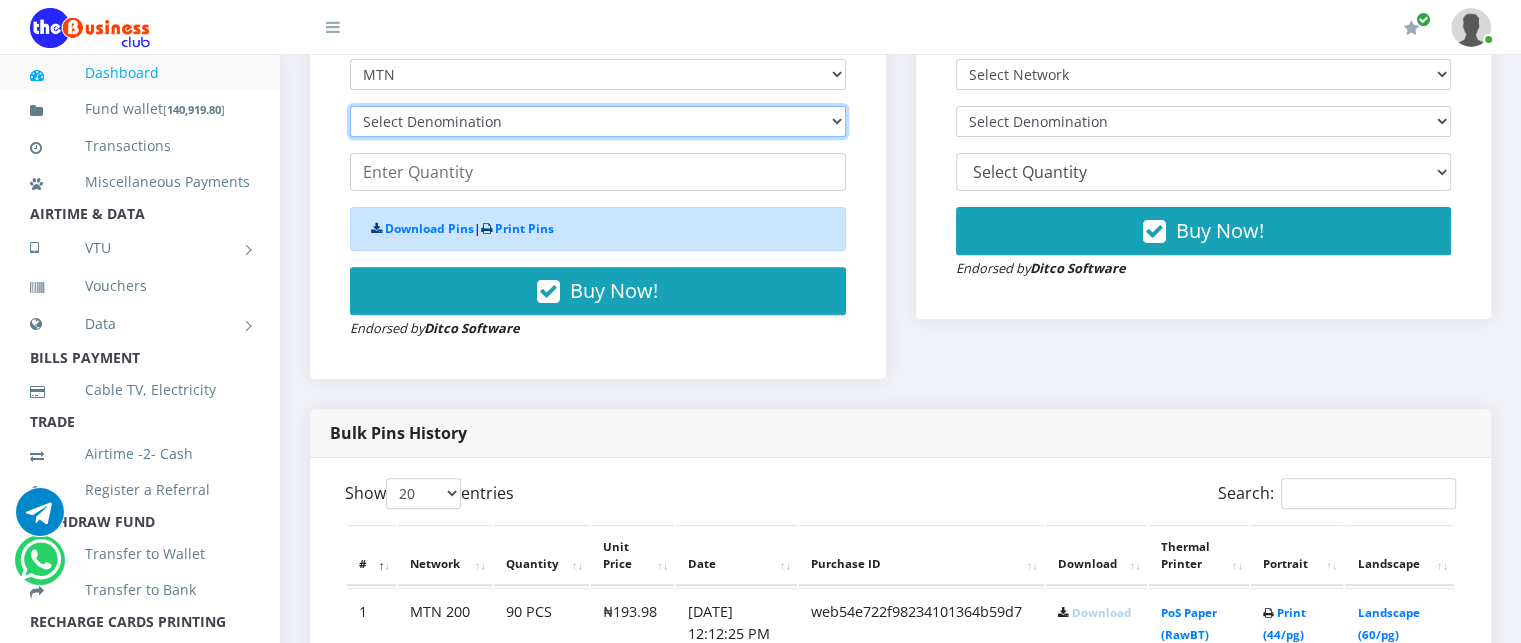 scroll, scrollTop: 724, scrollLeft: 0, axis: vertical 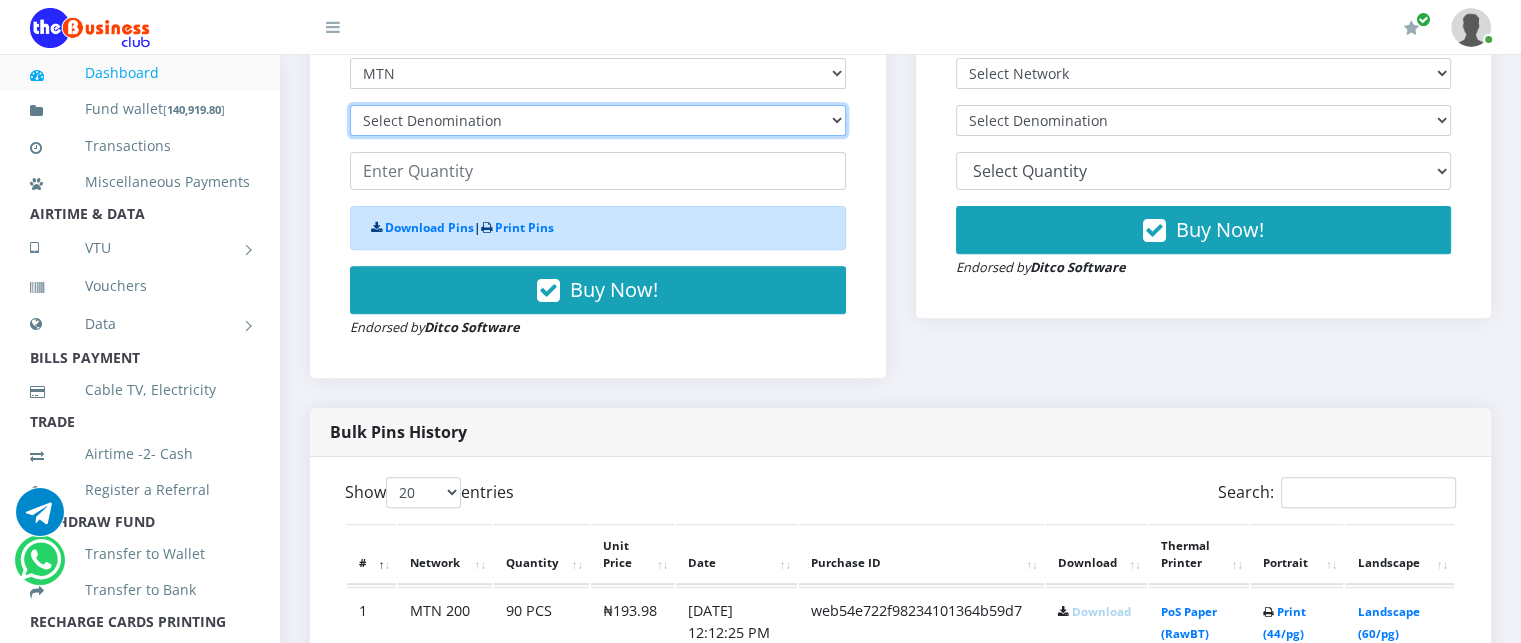 click on "Select Denomination MTN NGN100 - ₦96.99 MTN NGN200 - ₦193.98 MTN NGN400 - ₦387.96 MTN NGN500 - ₦484.95 MTN NGN1000 - ₦969.90 MTN NGN1500 - ₦1,454.85" at bounding box center [598, 120] 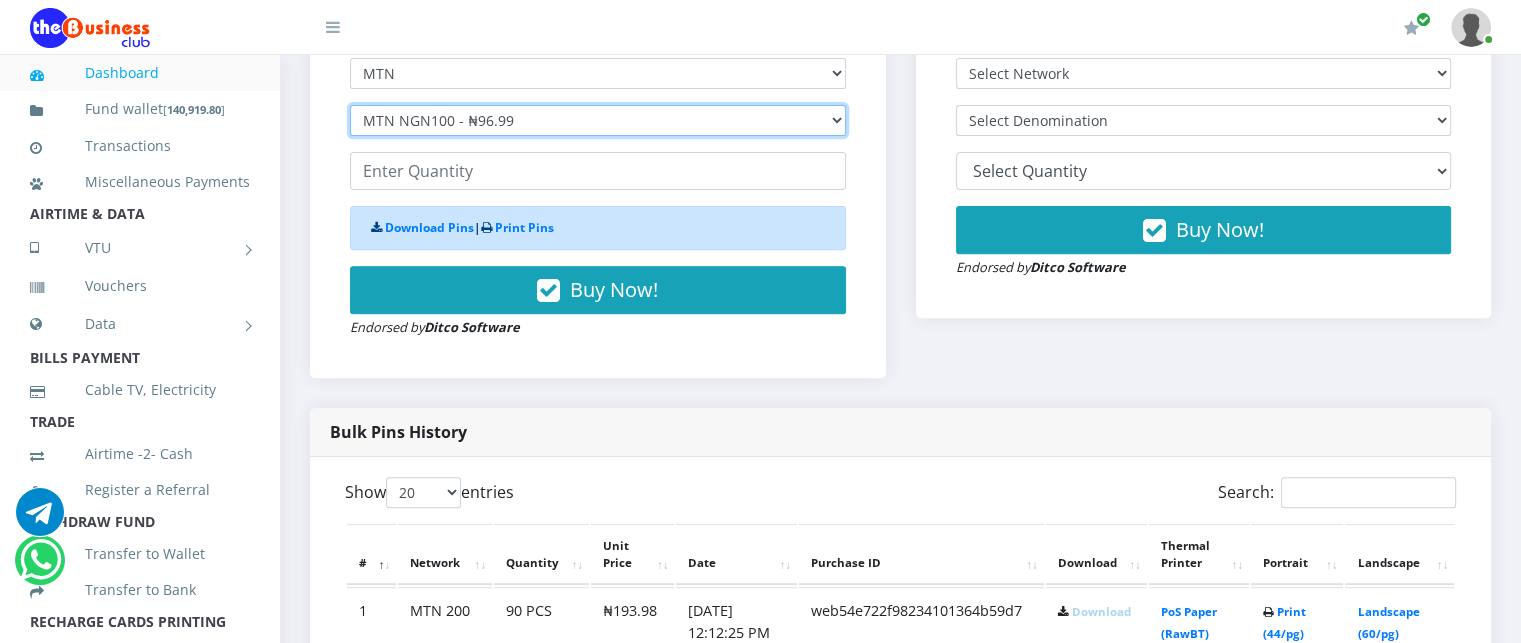 click on "Select Denomination MTN NGN100 - ₦96.99 MTN NGN200 - ₦193.98 MTN NGN400 - ₦387.96 MTN NGN500 - ₦484.95 MTN NGN1000 - ₦969.90 MTN NGN1500 - ₦1,454.85" at bounding box center (598, 120) 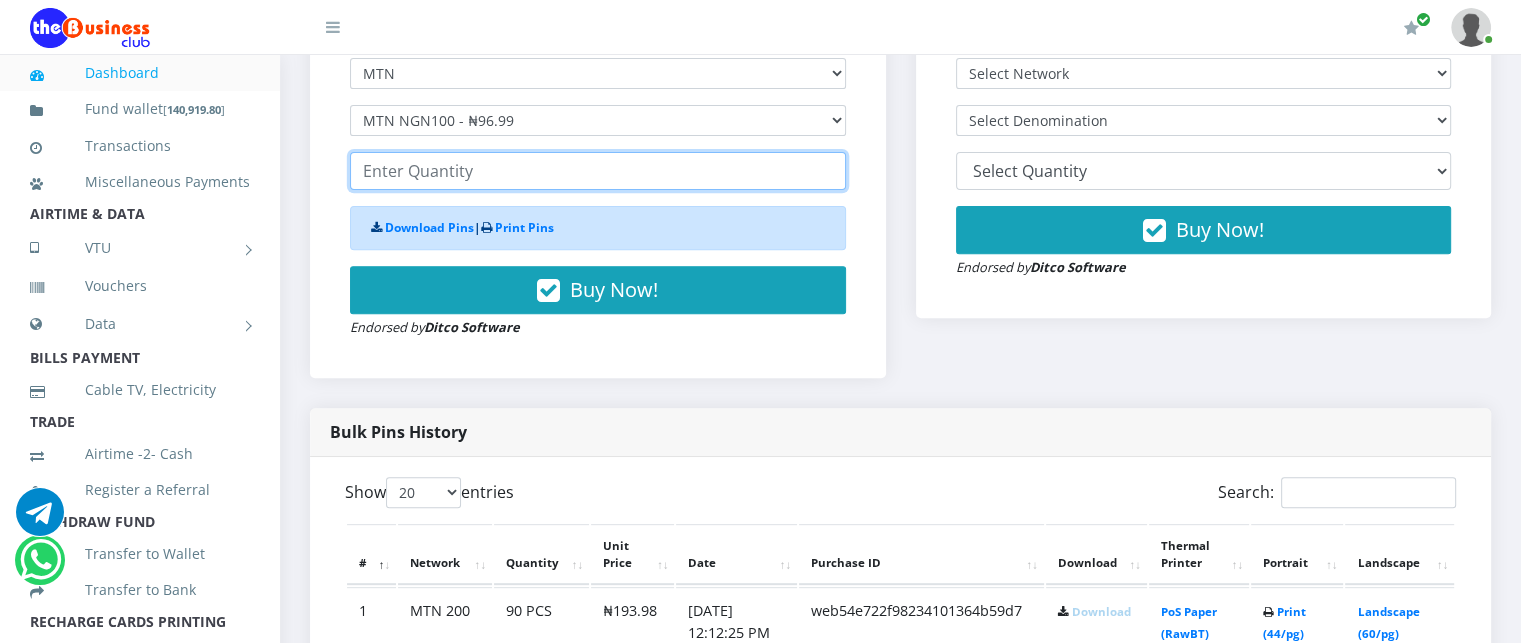 click at bounding box center [598, 171] 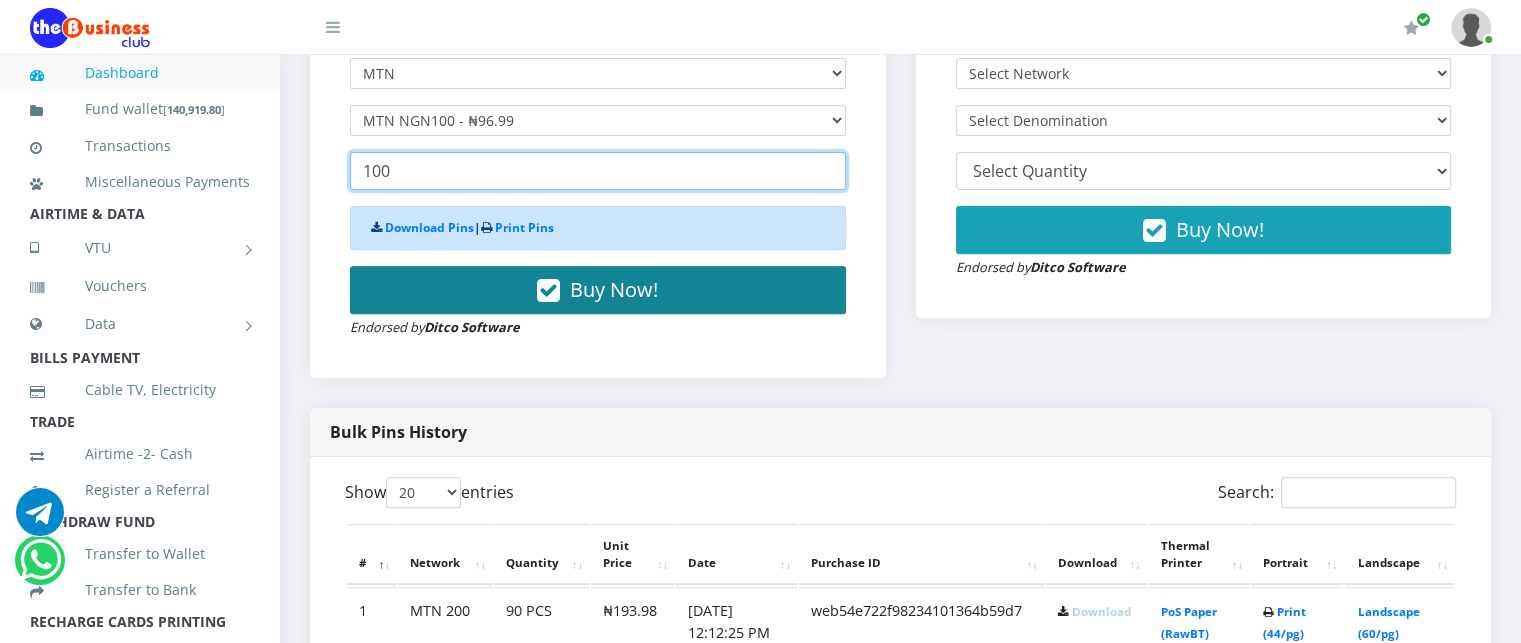 type on "100" 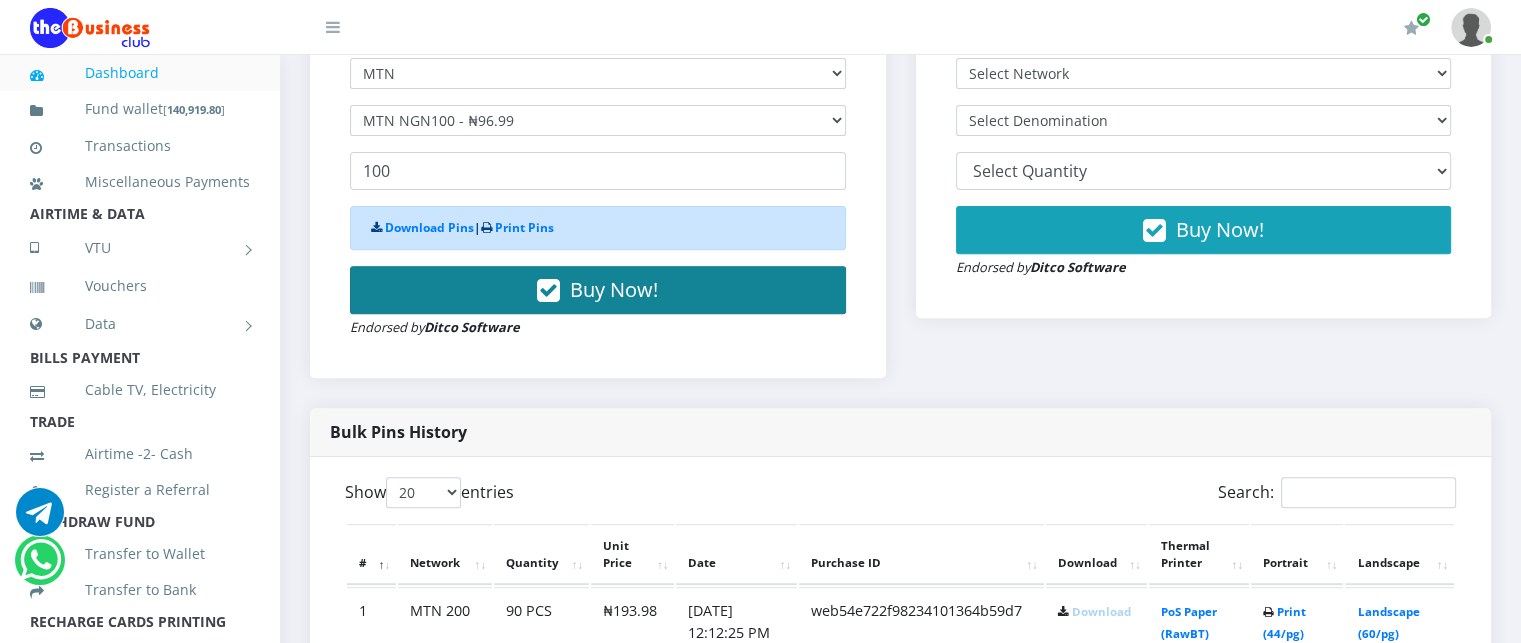 click on "Buy Now!" at bounding box center (598, 290) 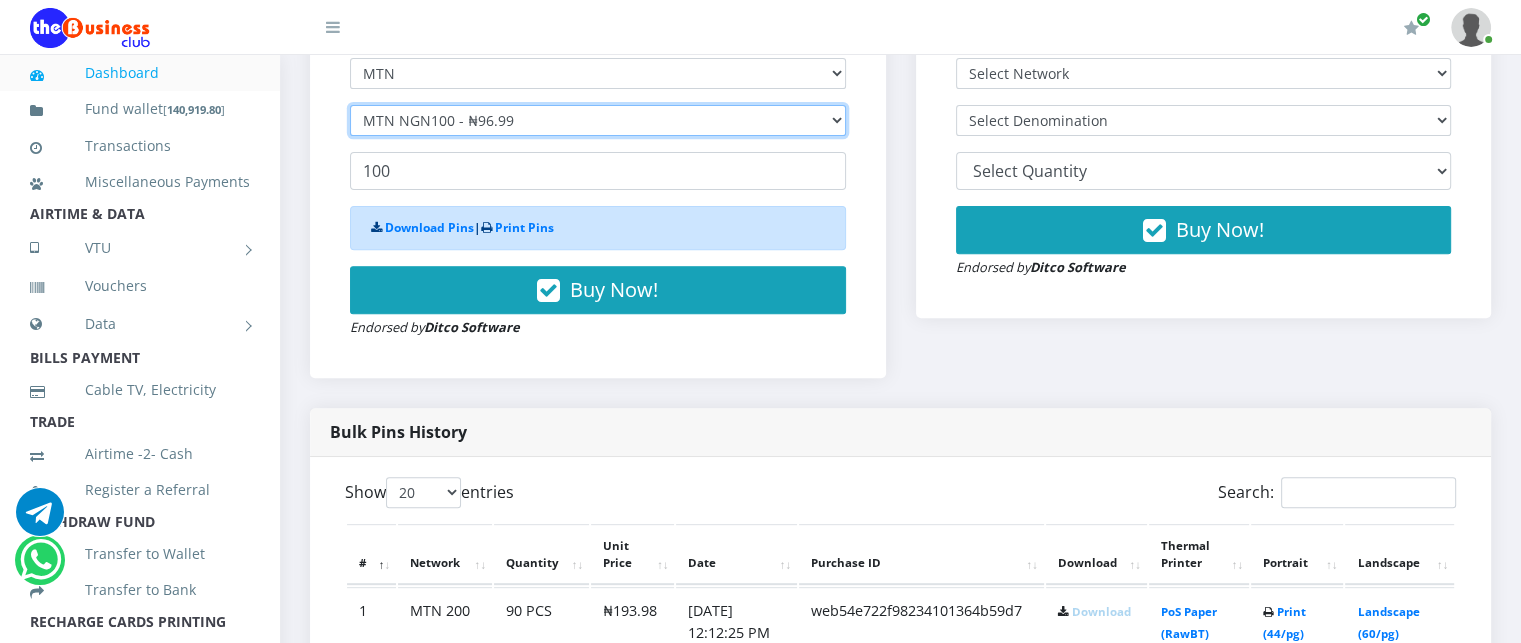 click on "Select Denomination MTN NGN100 - ₦96.99 MTN NGN200 - ₦193.98 MTN NGN400 - ₦387.96 MTN NGN500 - ₦484.95 MTN NGN1000 - ₦969.90 MTN NGN1500 - ₦1,454.85" at bounding box center [598, 120] 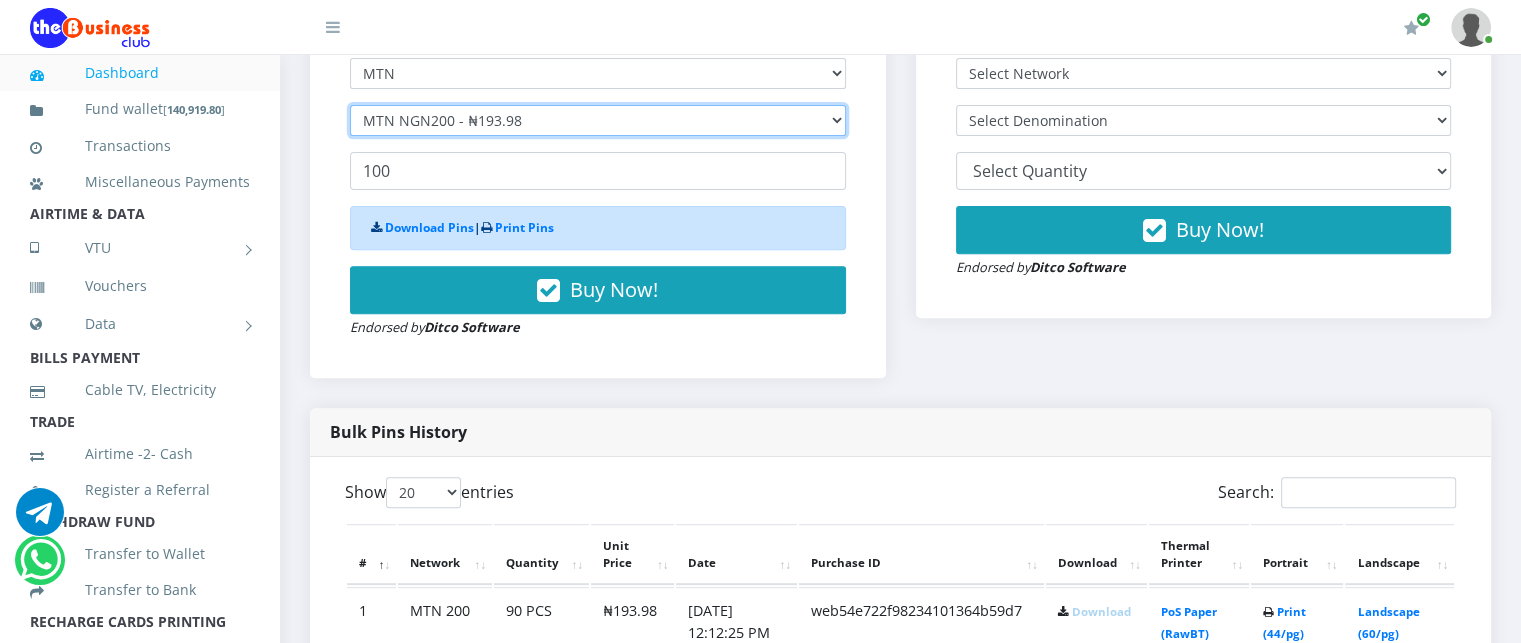 click on "Select Denomination MTN NGN100 - ₦96.99 MTN NGN200 - ₦193.98 MTN NGN400 - ₦387.96 MTN NGN500 - ₦484.95 MTN NGN1000 - ₦969.90 MTN NGN1500 - ₦1,454.85" at bounding box center (598, 120) 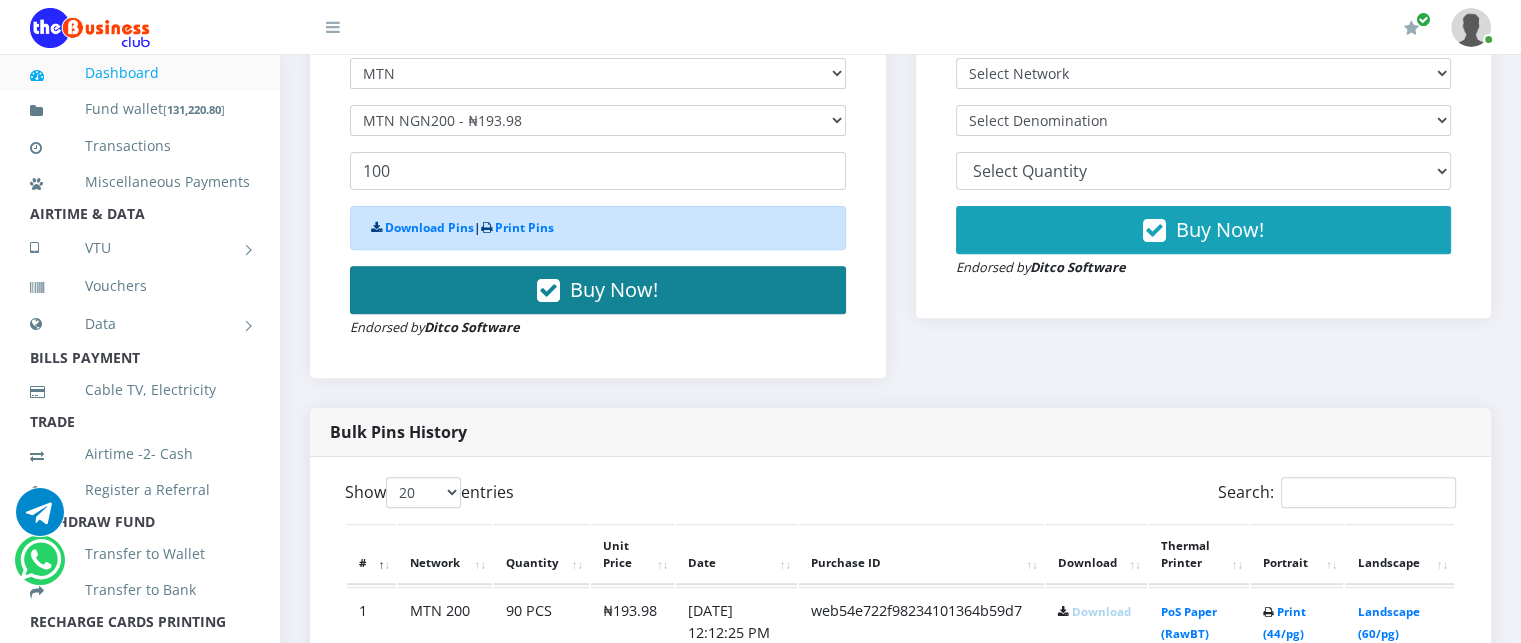click on "Buy Now!" at bounding box center (598, 290) 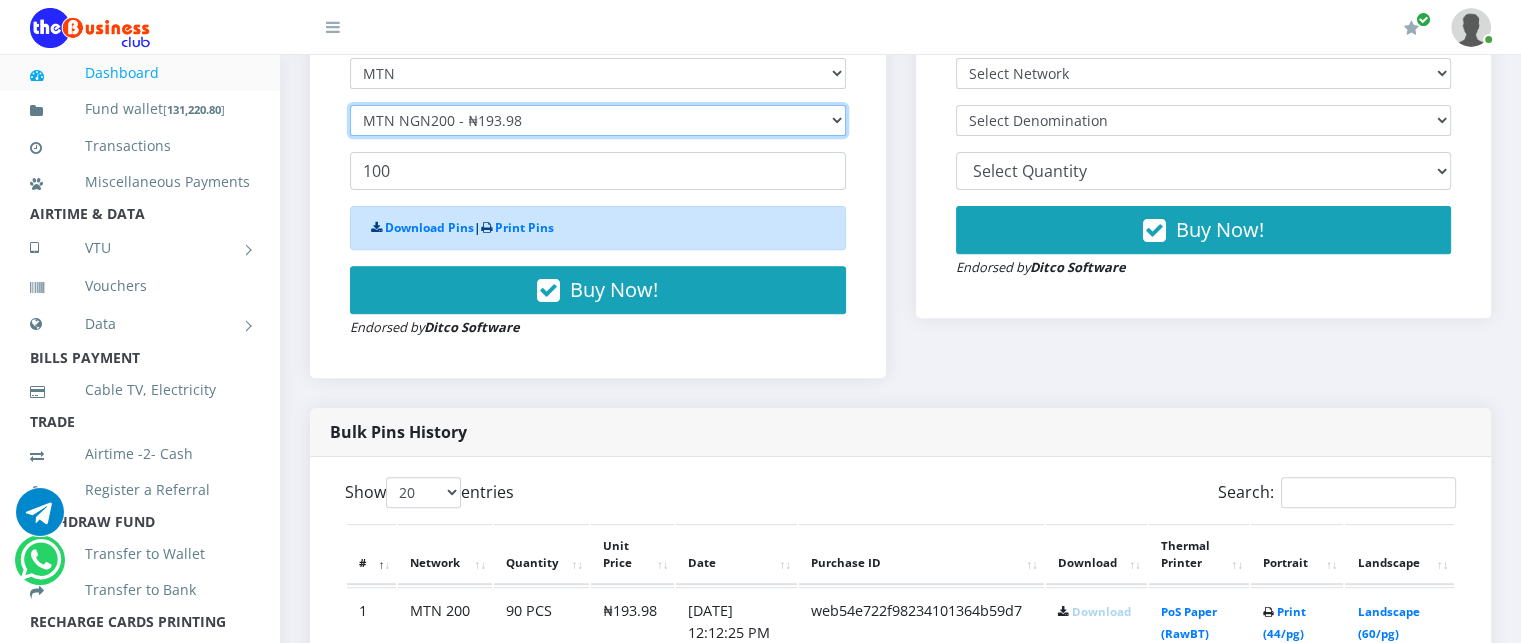 click on "Select Denomination MTN NGN100 - ₦96.99 MTN NGN200 - ₦193.98 MTN NGN400 - ₦387.96 MTN NGN500 - ₦484.95 MTN NGN1000 - ₦969.90 MTN NGN1500 - ₦1,454.85" at bounding box center (598, 120) 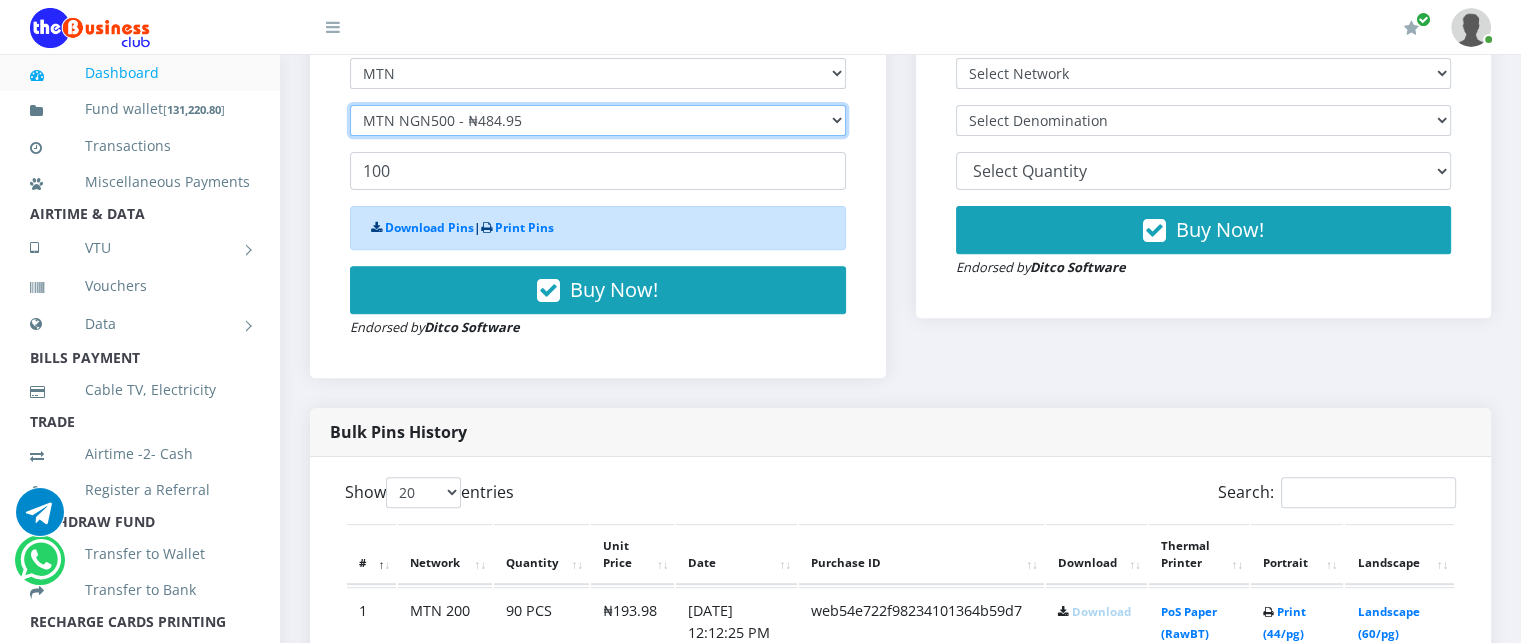 click on "Select Denomination MTN NGN100 - ₦96.99 MTN NGN200 - ₦193.98 MTN NGN400 - ₦387.96 MTN NGN500 - ₦484.95 MTN NGN1000 - ₦969.90 MTN NGN1500 - ₦1,454.85" at bounding box center (598, 120) 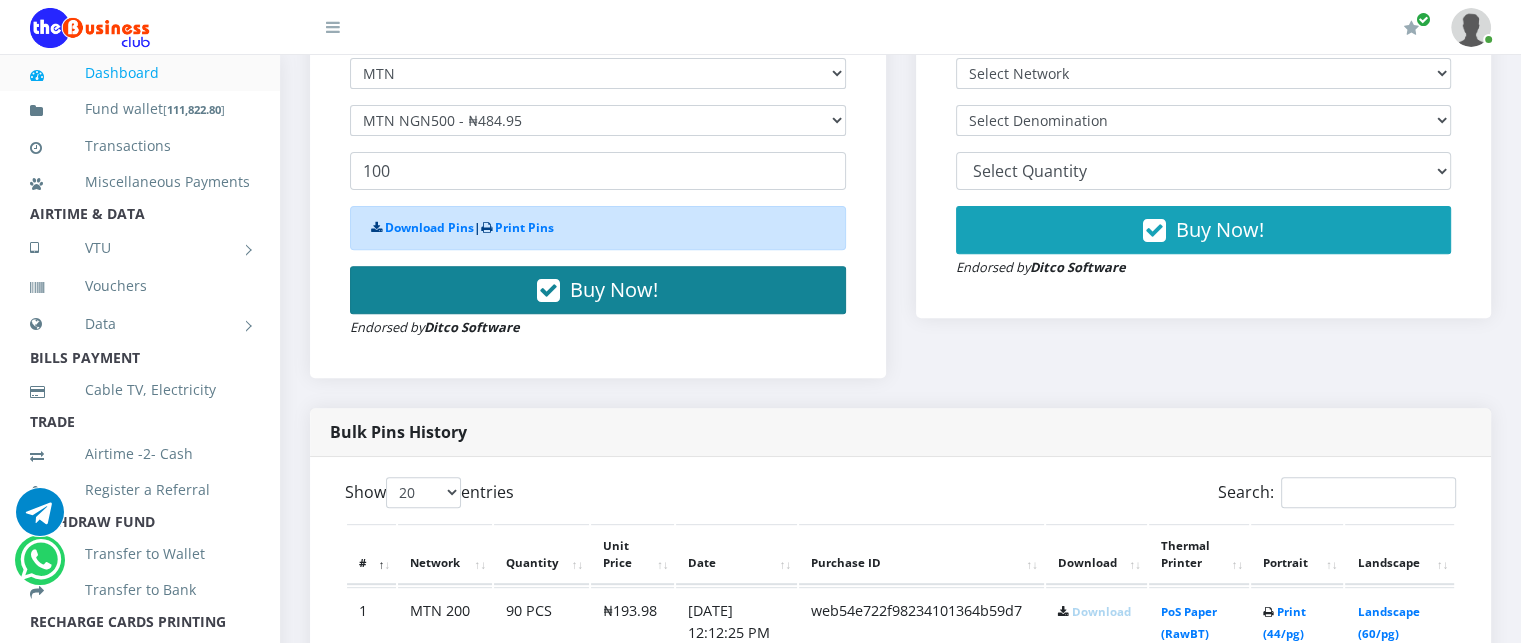 click on "Buy Now!" at bounding box center (598, 290) 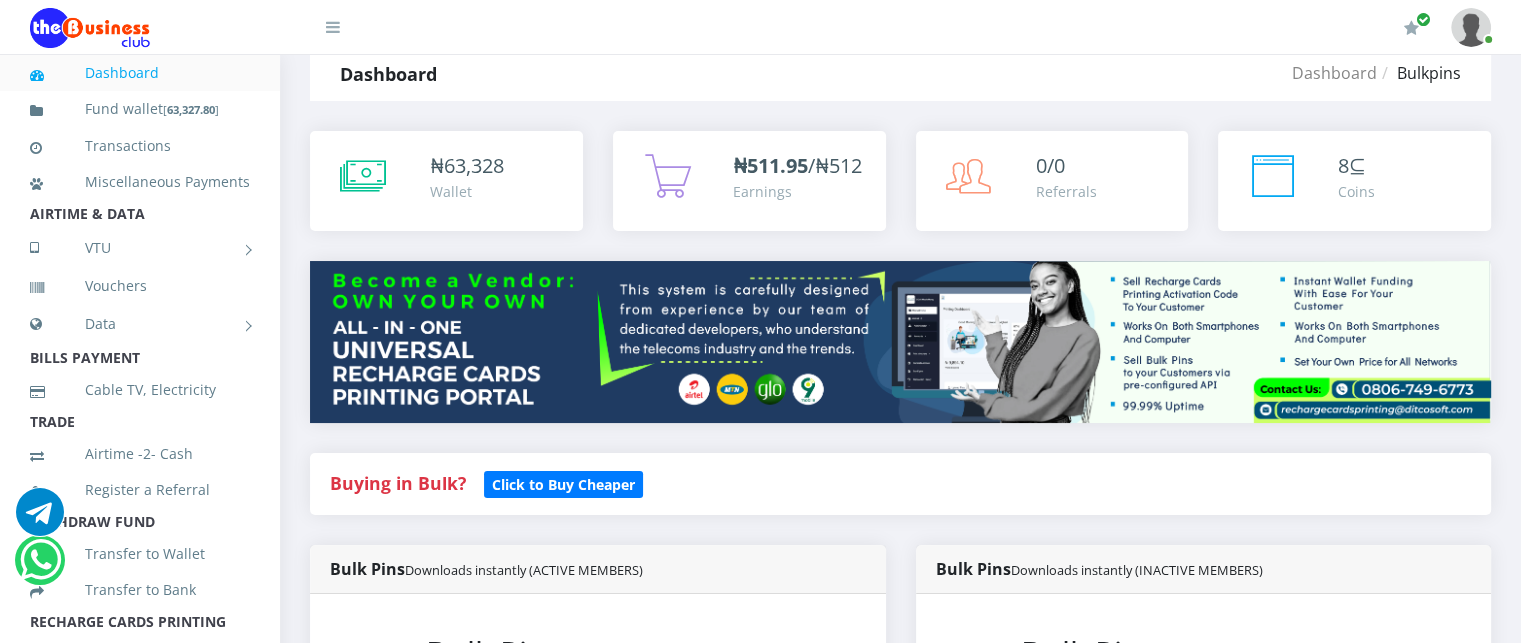 scroll, scrollTop: 508, scrollLeft: 0, axis: vertical 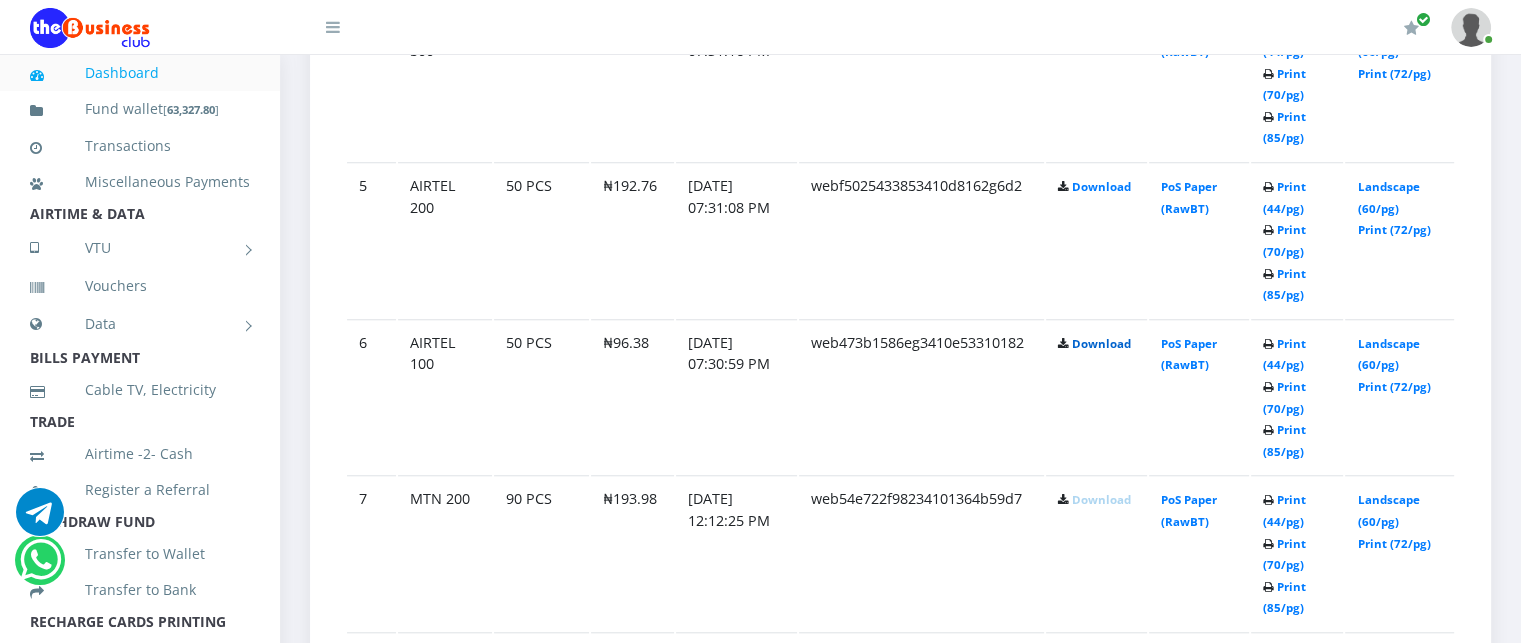 click on "Download" at bounding box center (1101, 343) 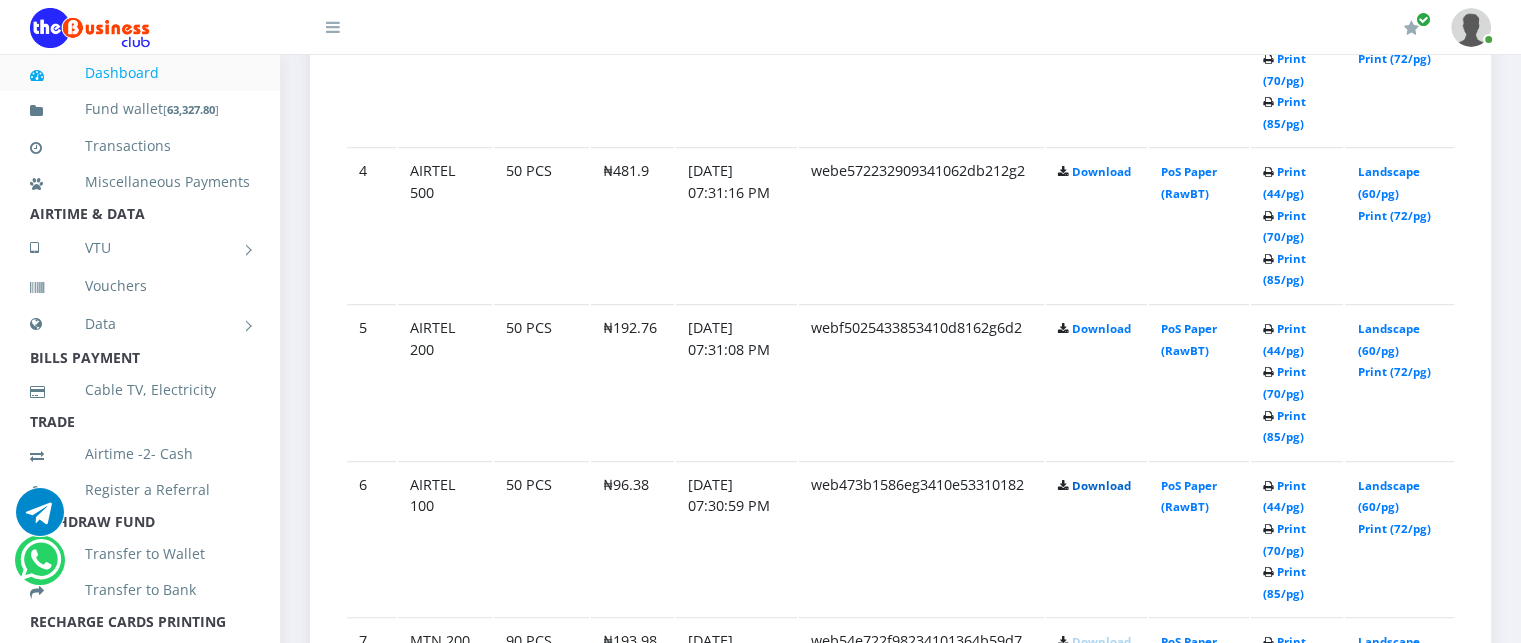 scroll, scrollTop: 1568, scrollLeft: 0, axis: vertical 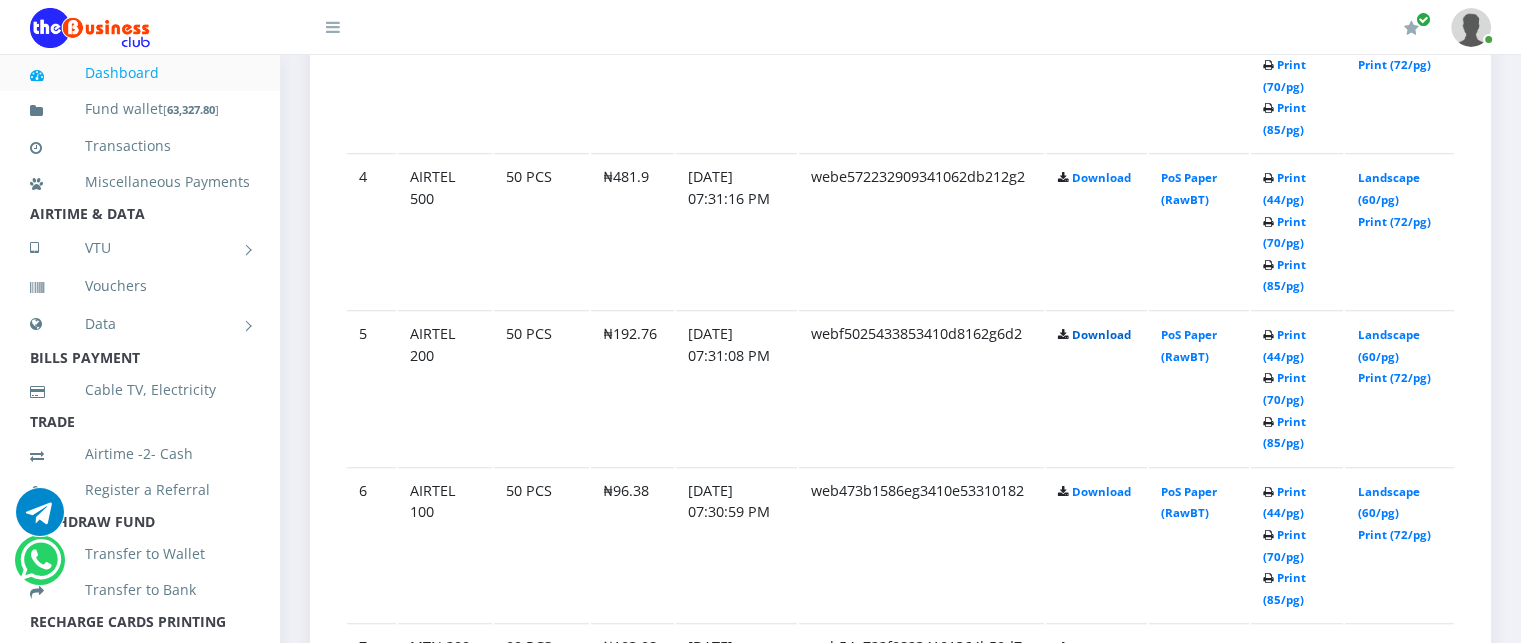 click on "Download" at bounding box center [1101, 334] 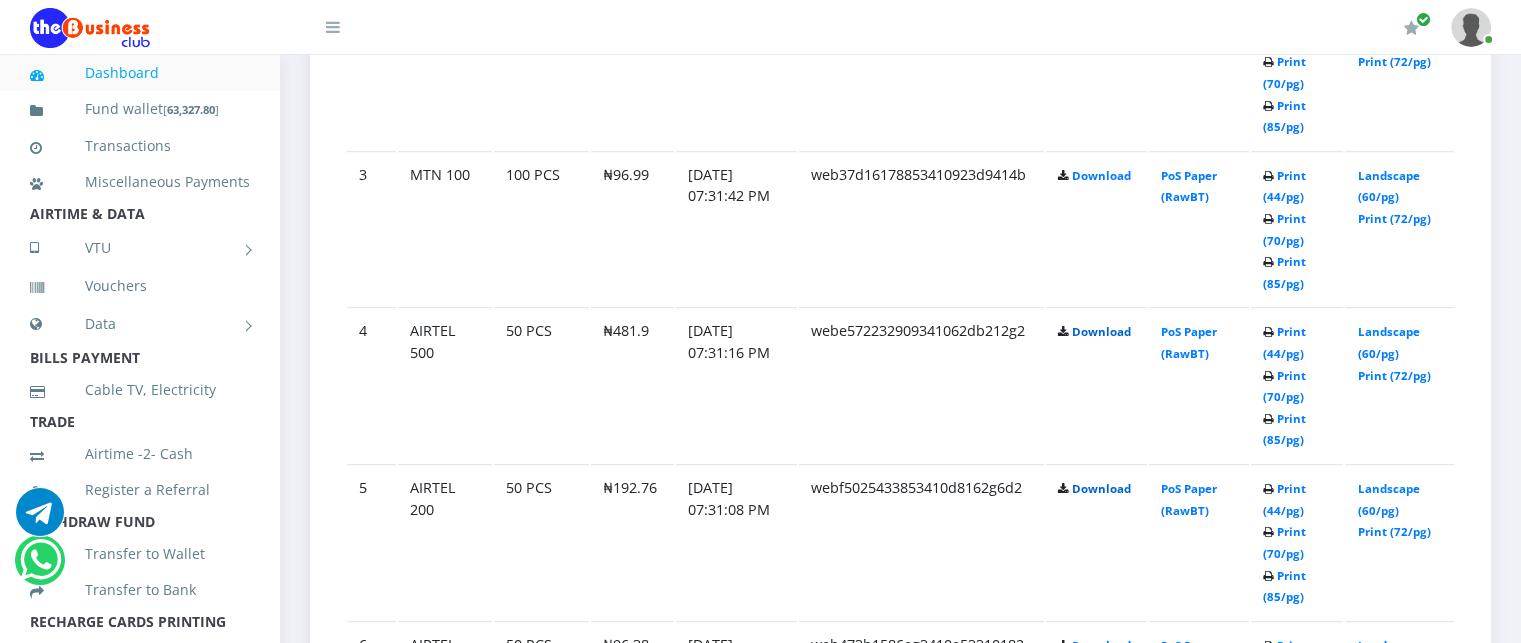 click on "Download" at bounding box center [1101, 331] 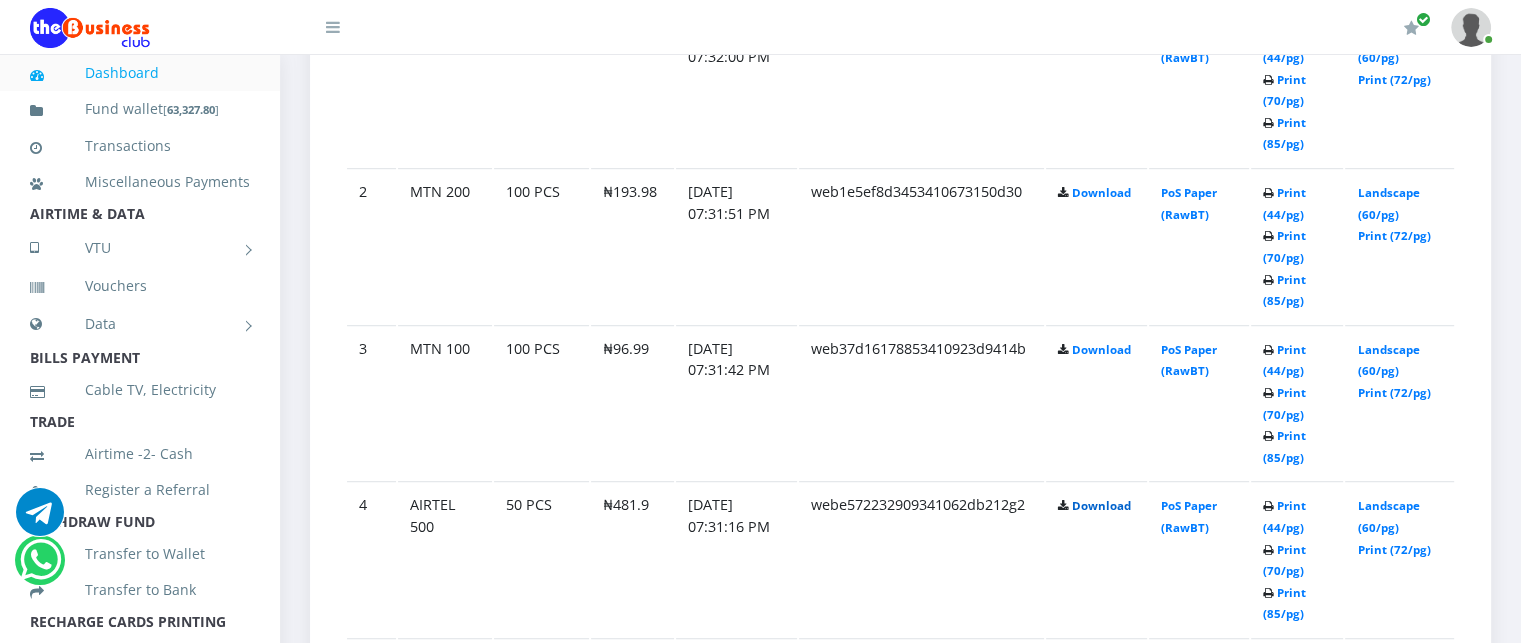 scroll, scrollTop: 1236, scrollLeft: 0, axis: vertical 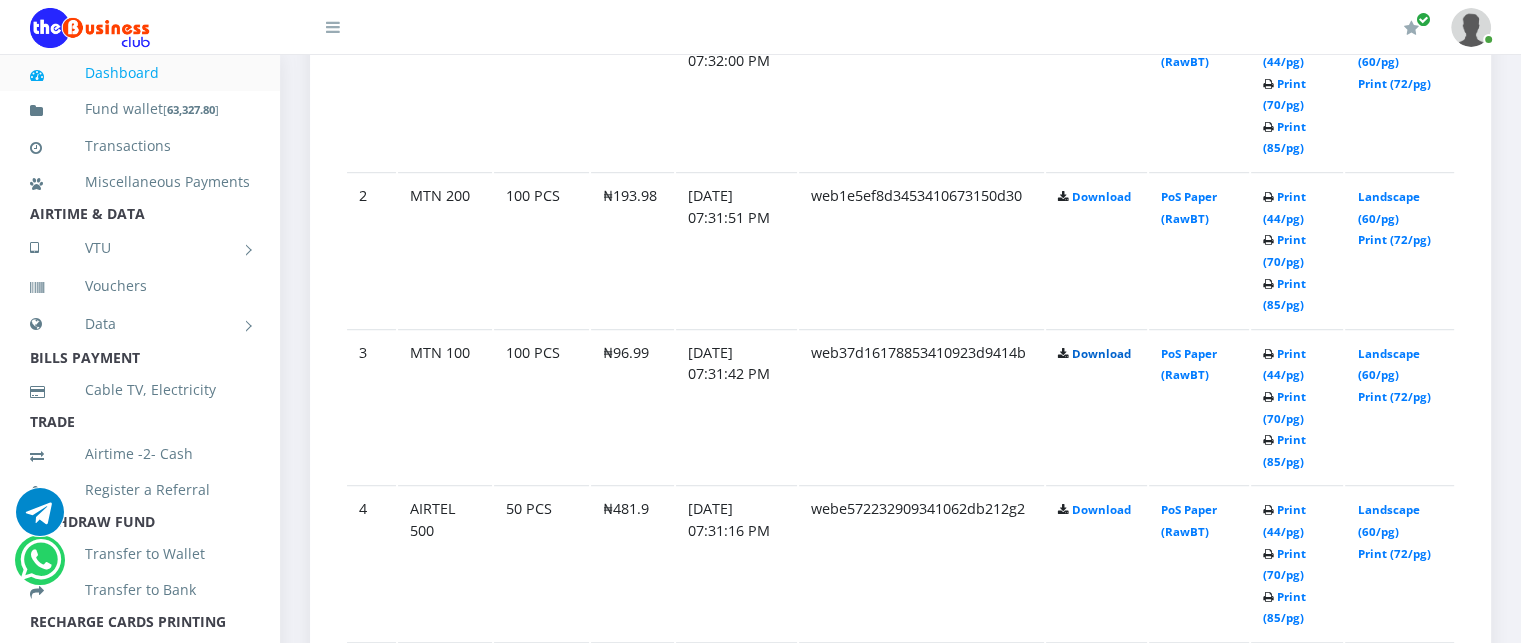 click on "Download" at bounding box center (1101, 353) 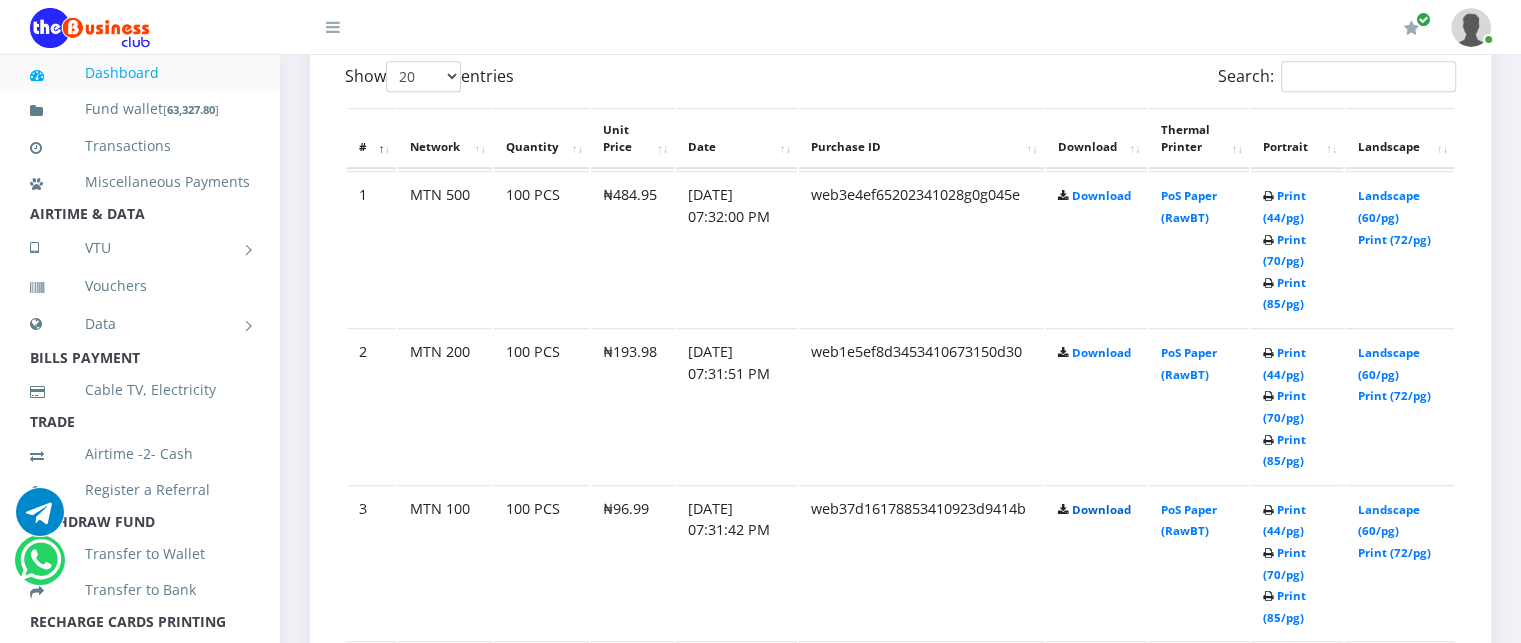 scroll, scrollTop: 1079, scrollLeft: 0, axis: vertical 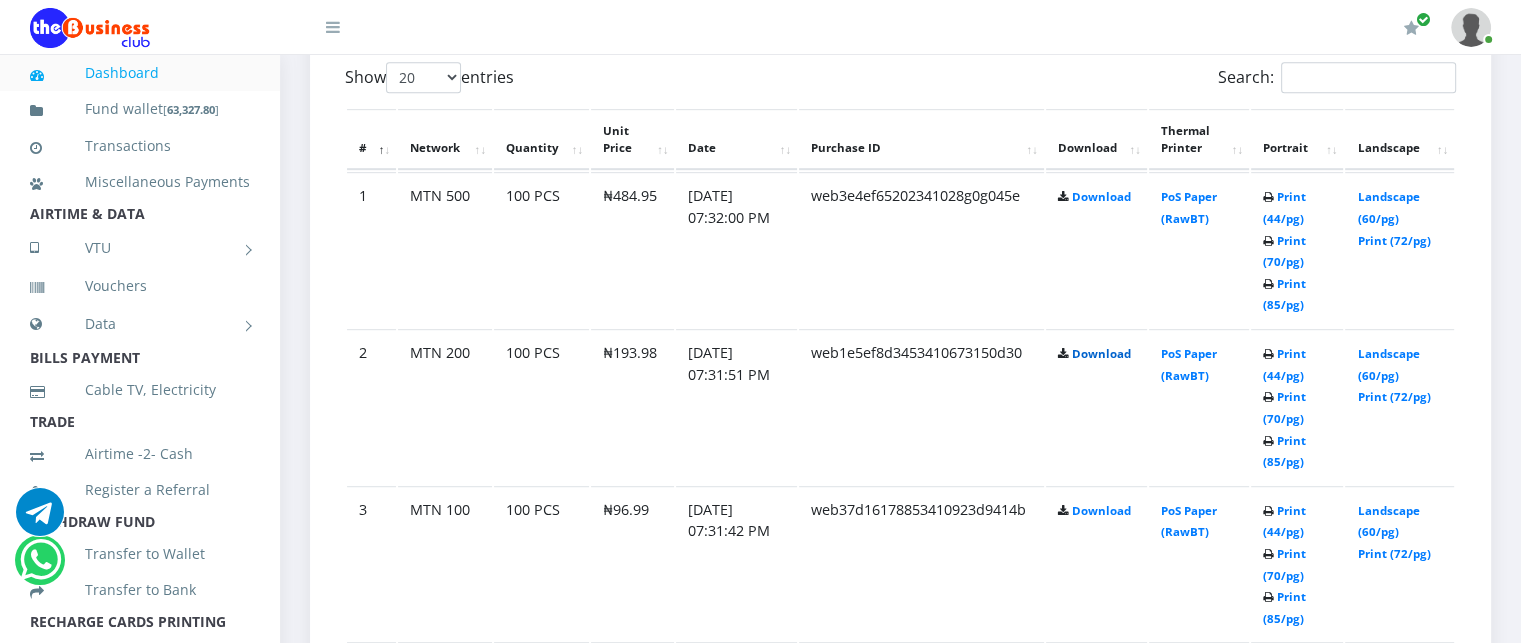 click on "Download" at bounding box center (1101, 353) 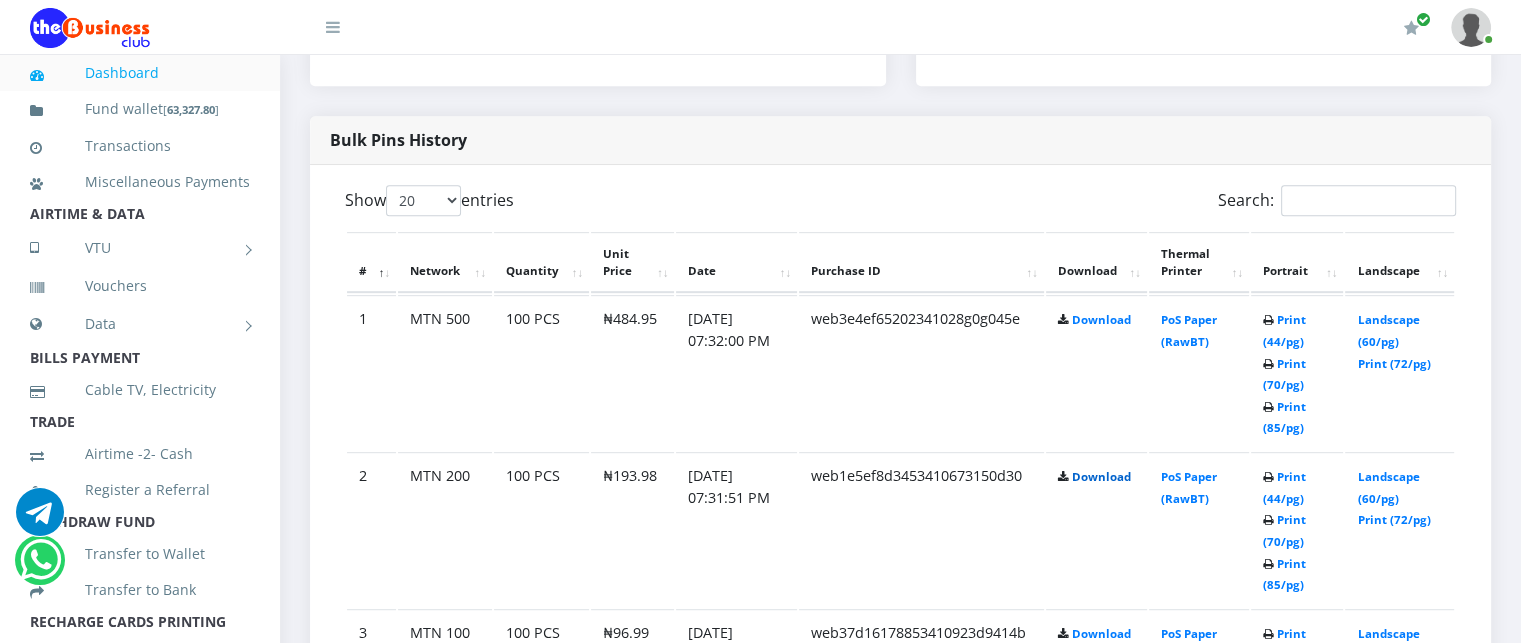 scroll, scrollTop: 949, scrollLeft: 0, axis: vertical 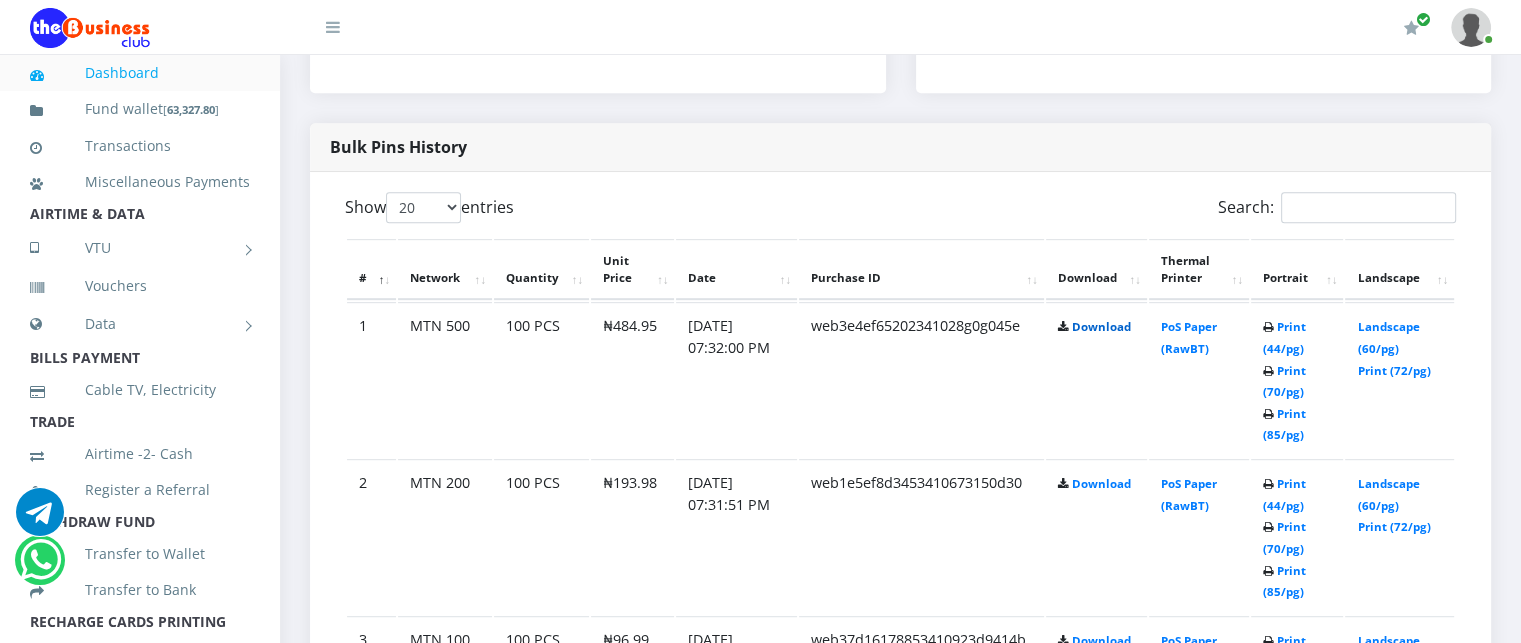 click on "Download" at bounding box center [1101, 326] 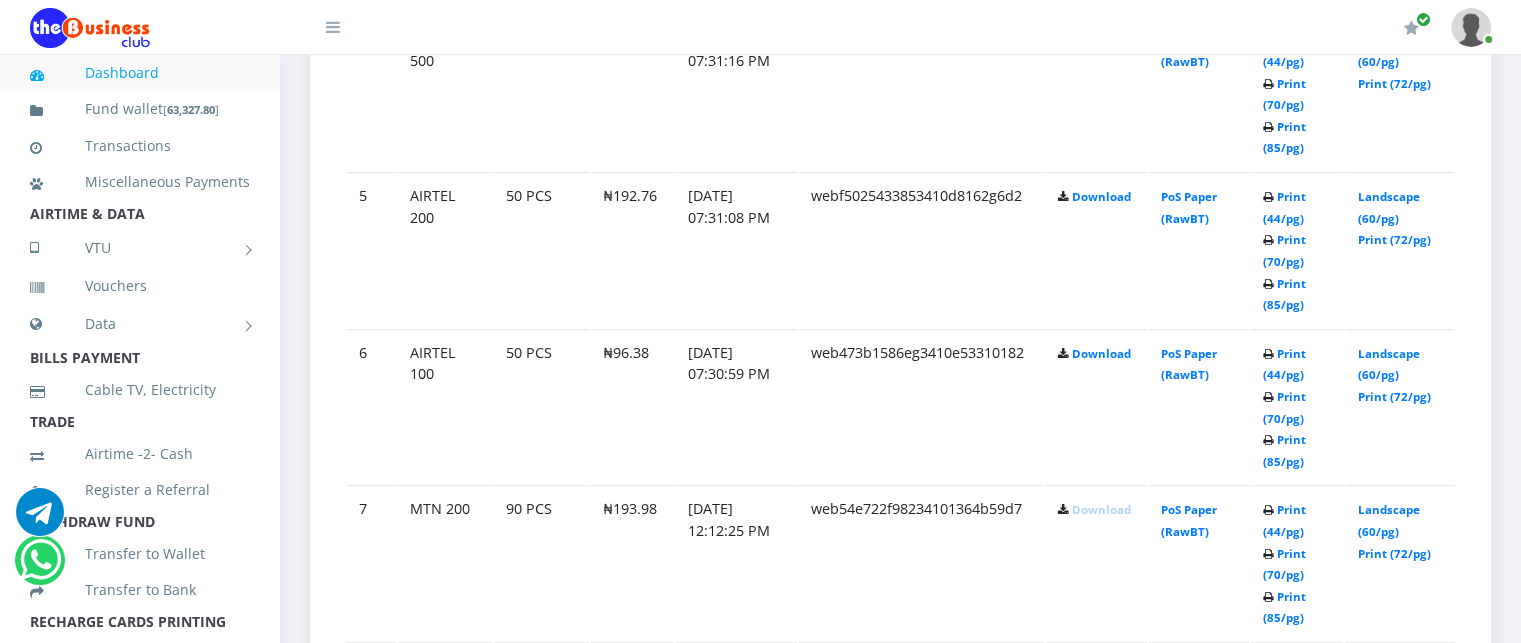 scroll, scrollTop: 1735, scrollLeft: 0, axis: vertical 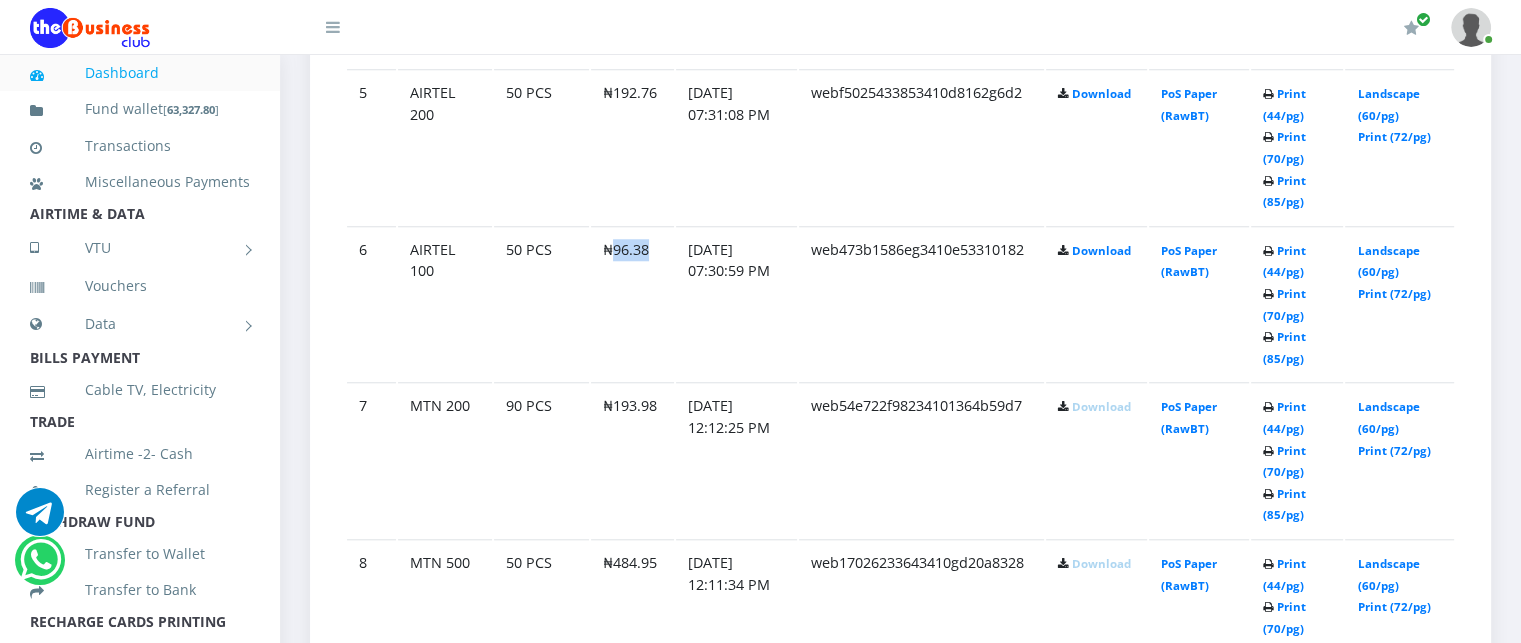 drag, startPoint x: 608, startPoint y: 271, endPoint x: 648, endPoint y: 275, distance: 40.1995 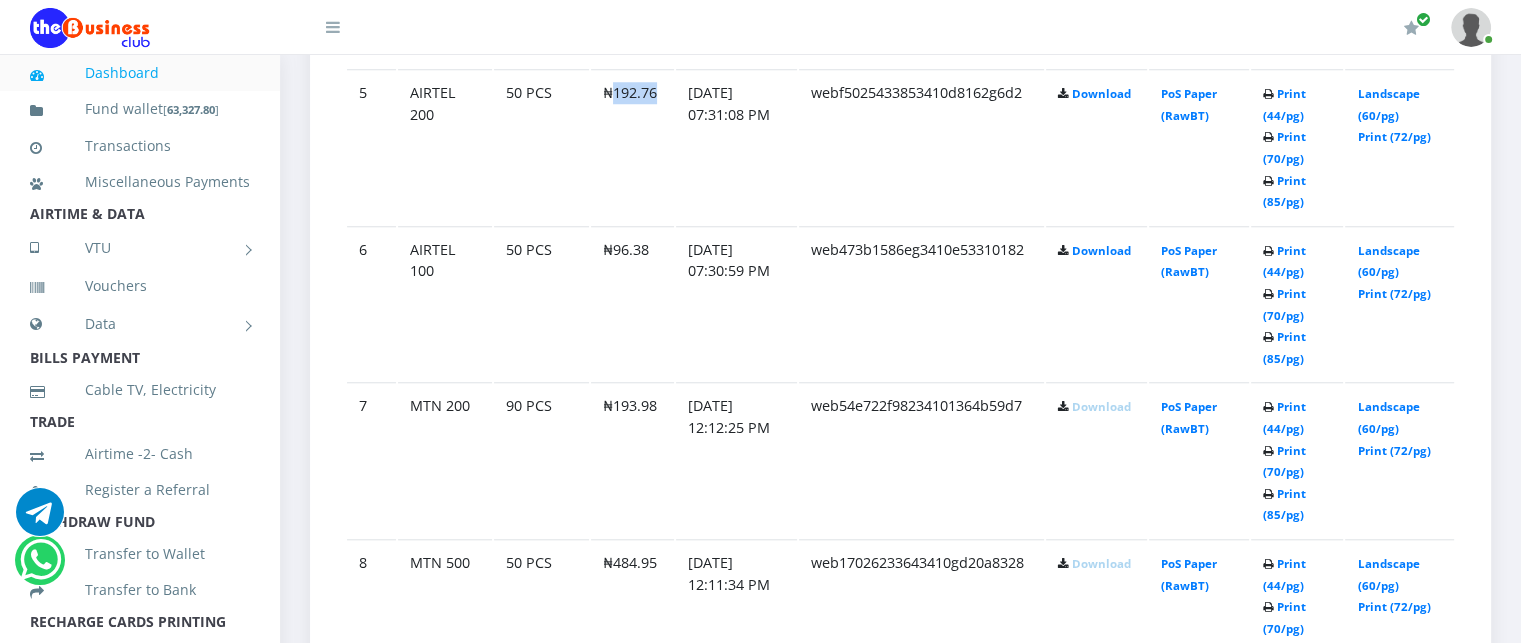 drag, startPoint x: 614, startPoint y: 114, endPoint x: 654, endPoint y: 115, distance: 40.012497 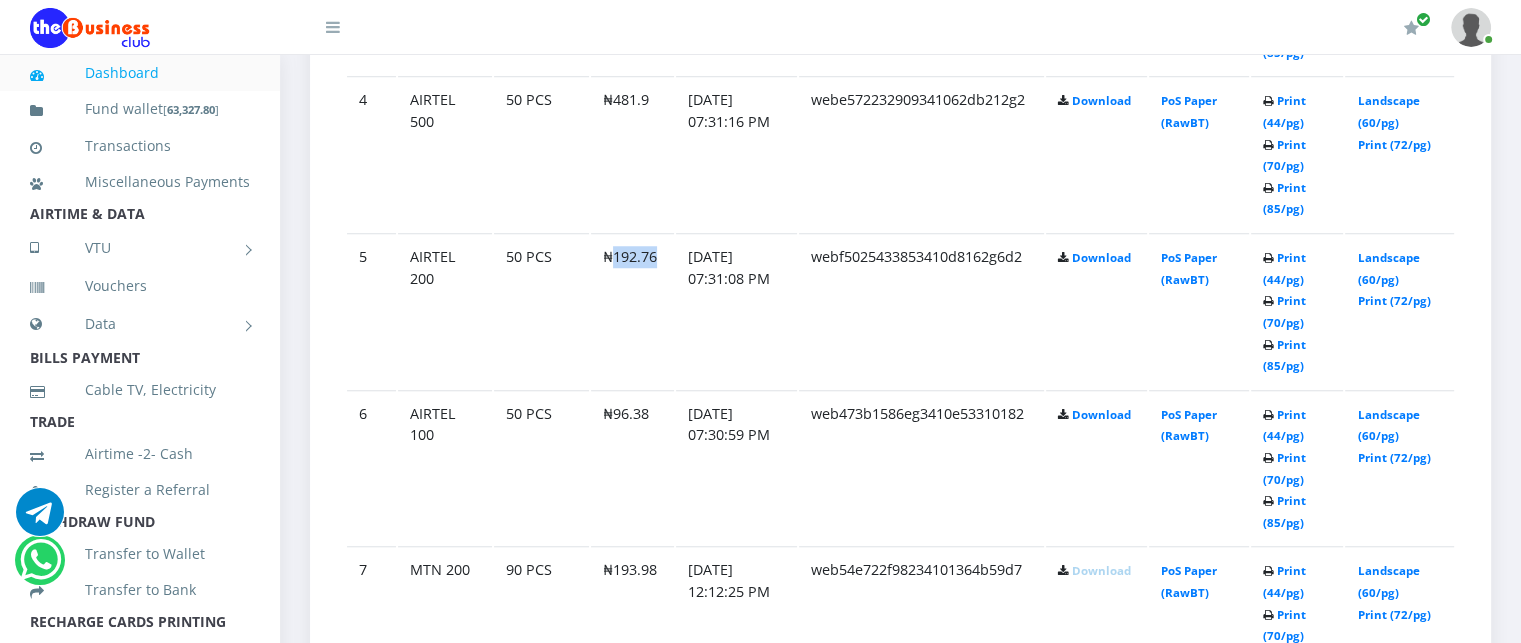 scroll, scrollTop: 1641, scrollLeft: 0, axis: vertical 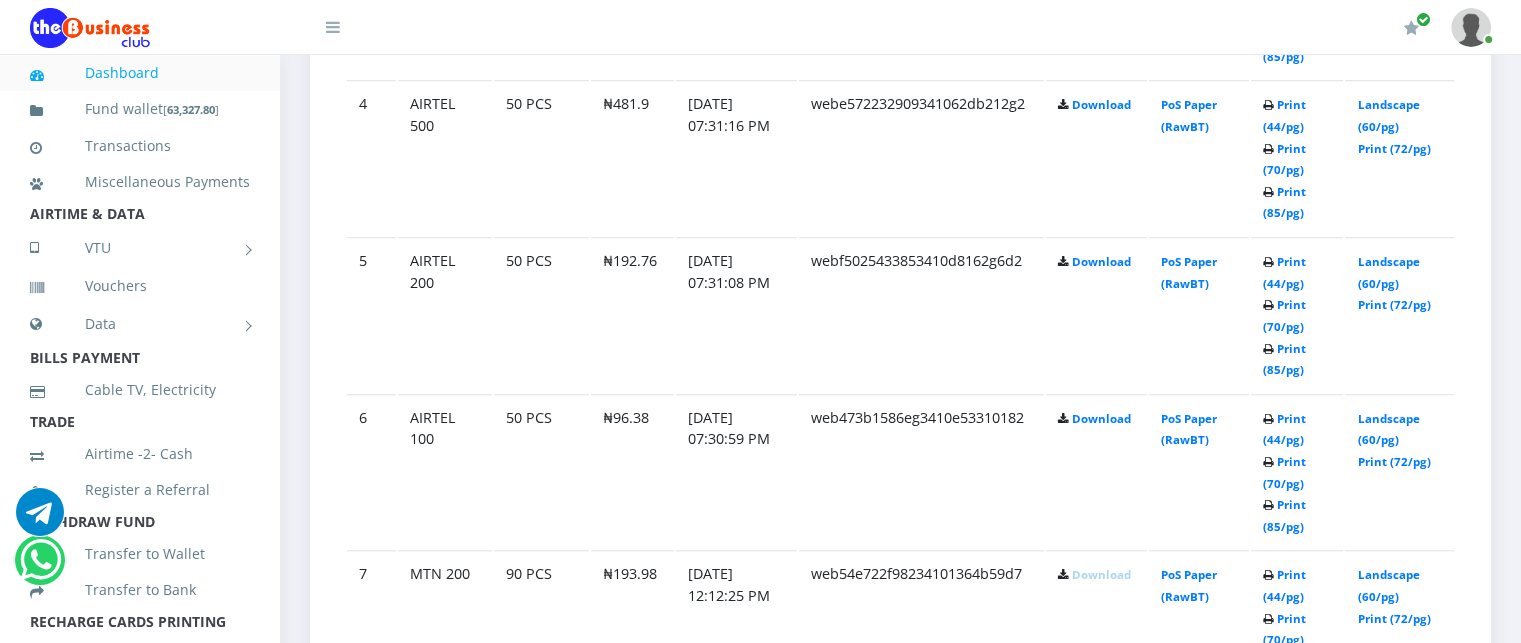 click on "₦481.9" at bounding box center [633, -156] 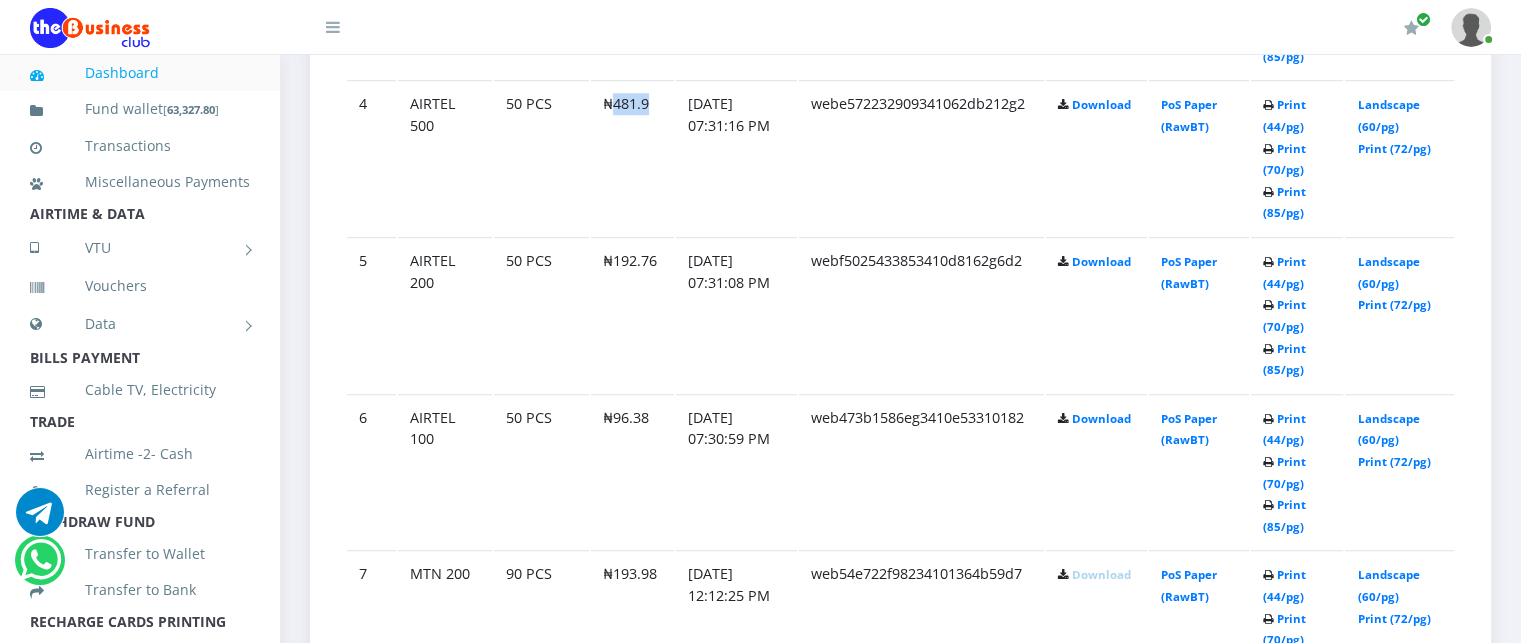 drag, startPoint x: 612, startPoint y: 122, endPoint x: 664, endPoint y: 118, distance: 52.153618 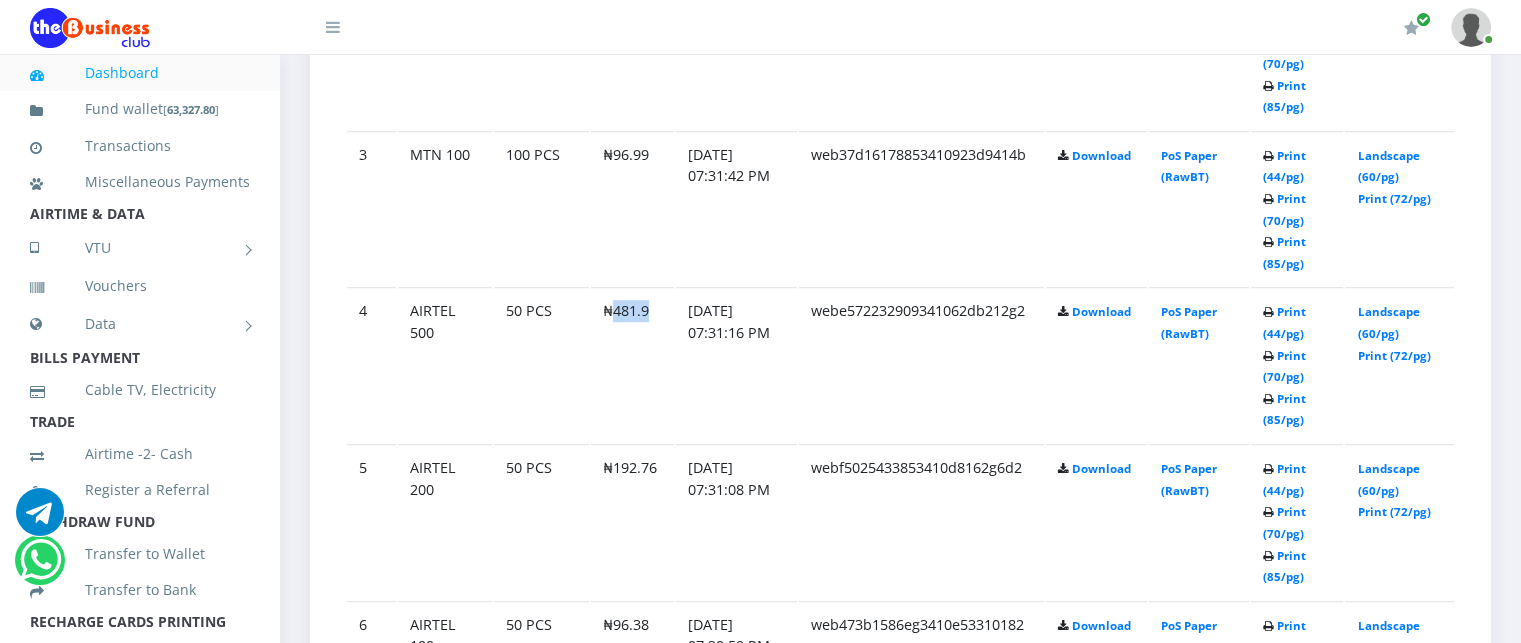 scroll, scrollTop: 1431, scrollLeft: 0, axis: vertical 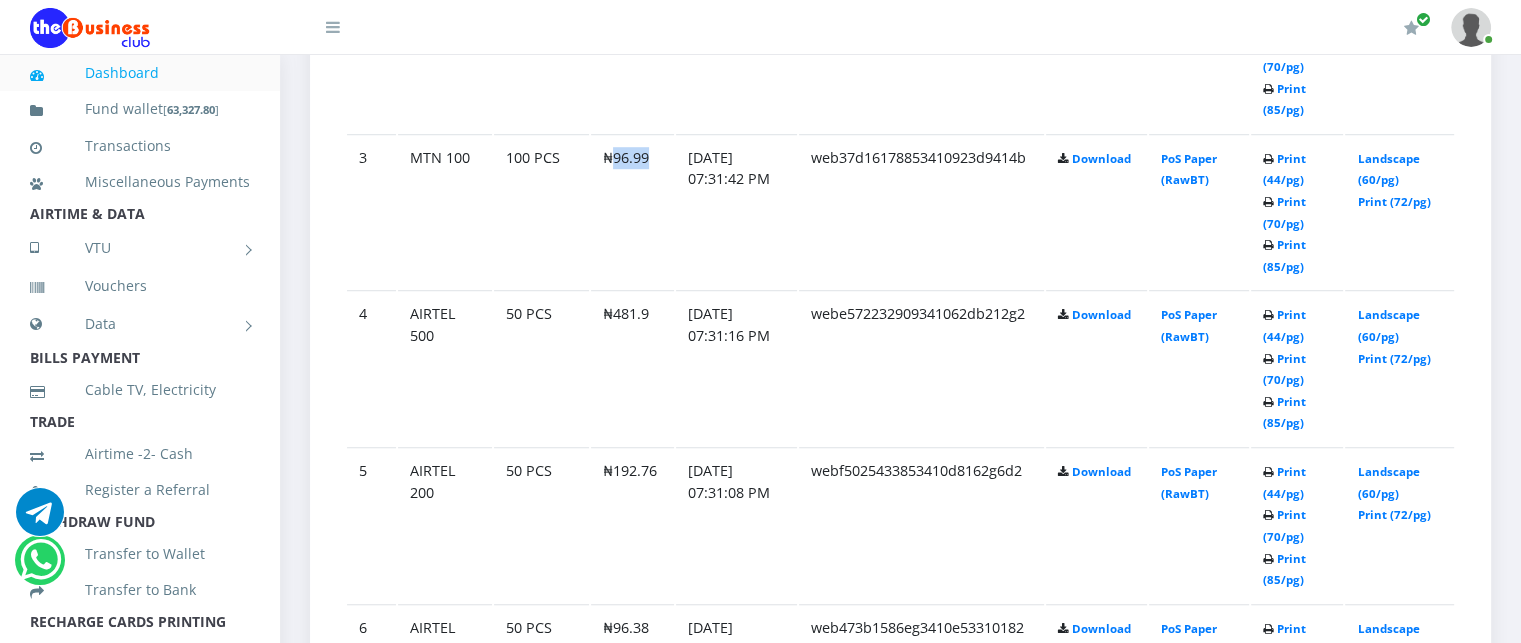 drag, startPoint x: 612, startPoint y: 175, endPoint x: 653, endPoint y: 179, distance: 41.19466 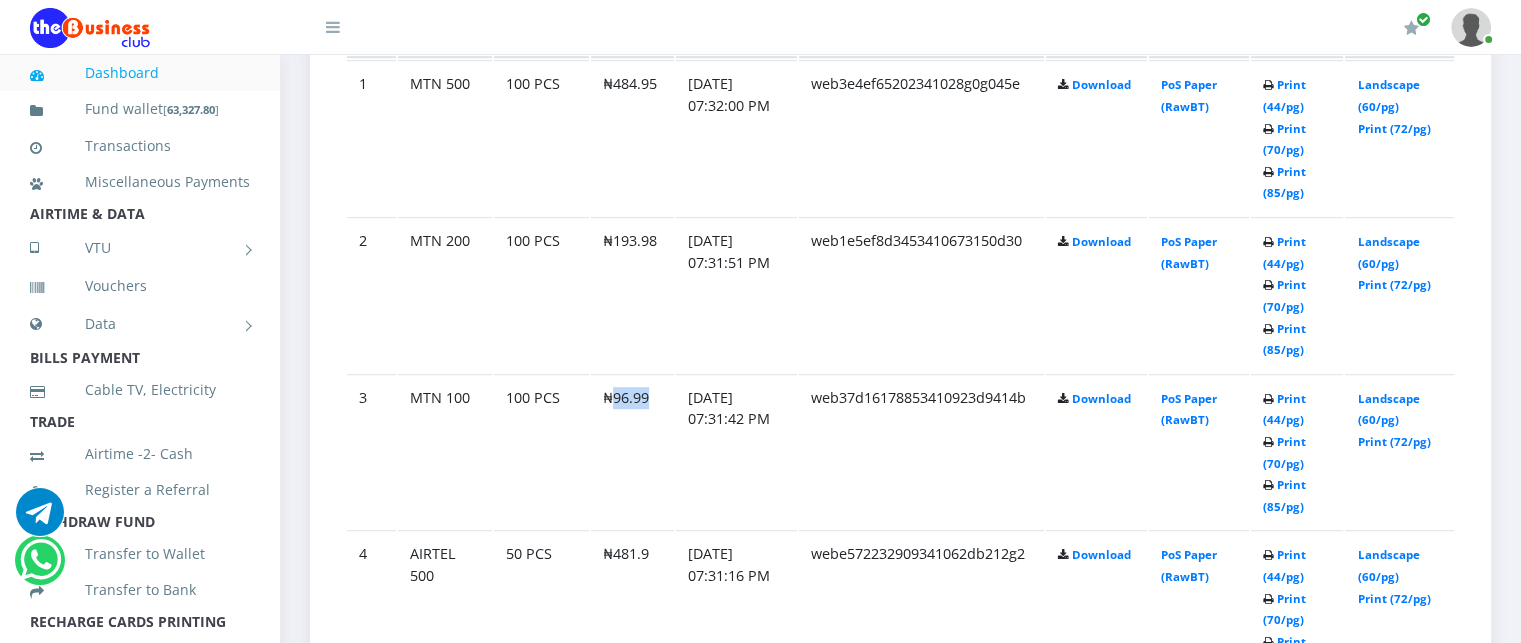scroll, scrollTop: 1189, scrollLeft: 0, axis: vertical 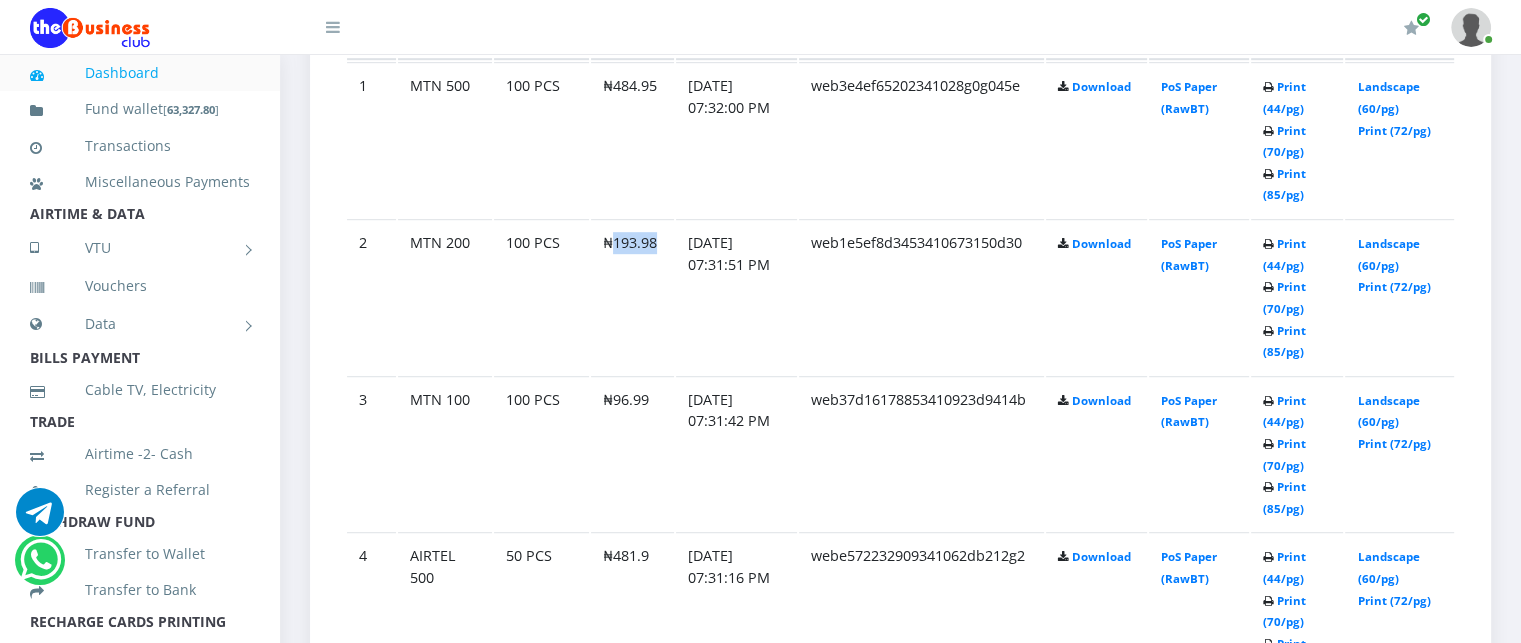 drag, startPoint x: 612, startPoint y: 261, endPoint x: 655, endPoint y: 263, distance: 43.046486 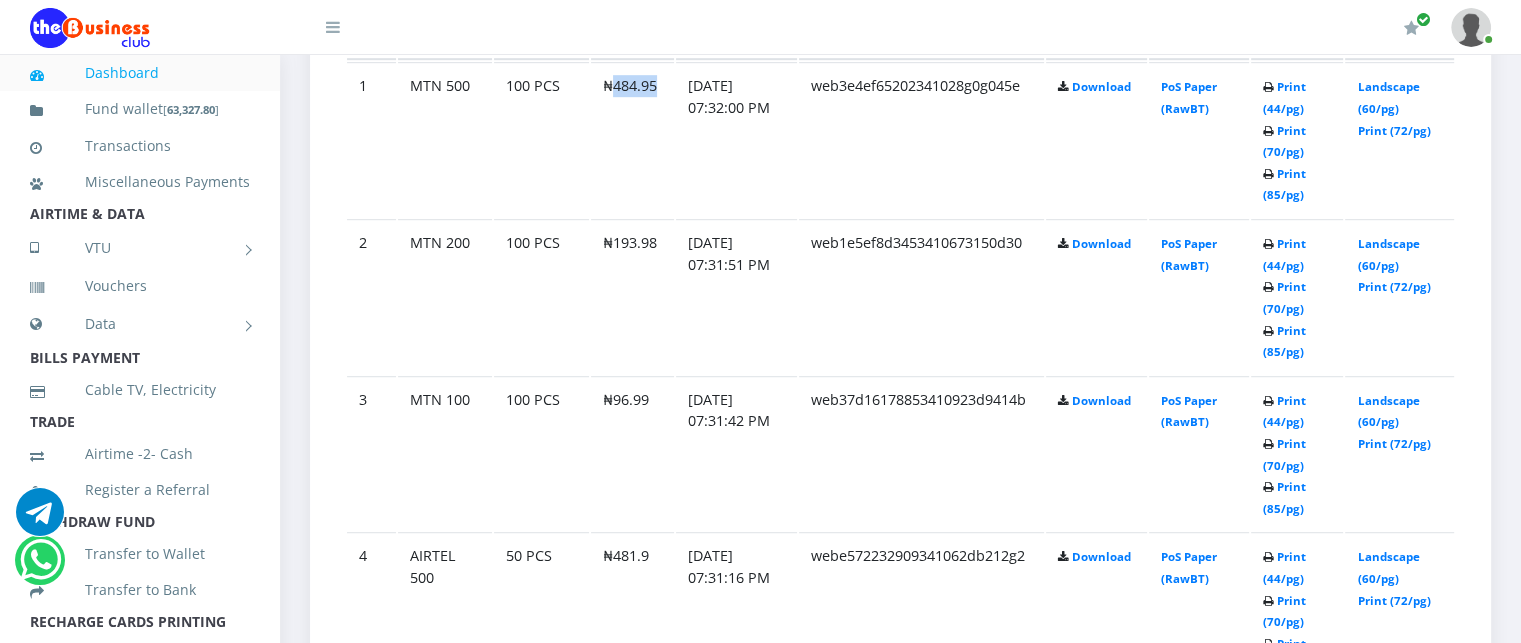 drag, startPoint x: 612, startPoint y: 104, endPoint x: 652, endPoint y: 116, distance: 41.761227 